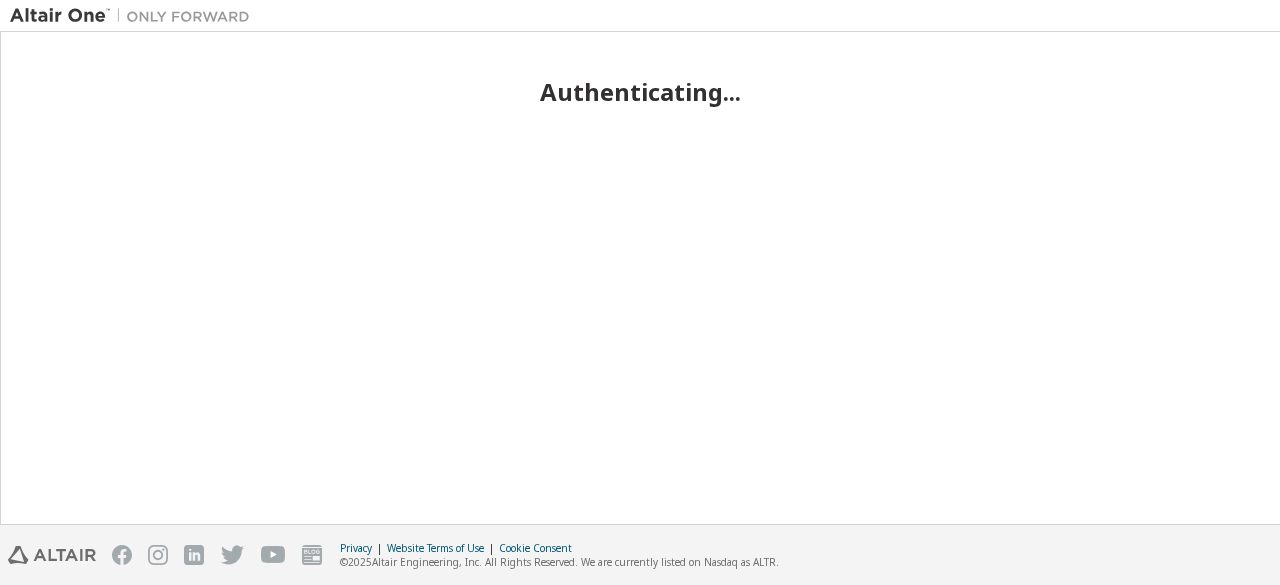 scroll, scrollTop: 0, scrollLeft: 0, axis: both 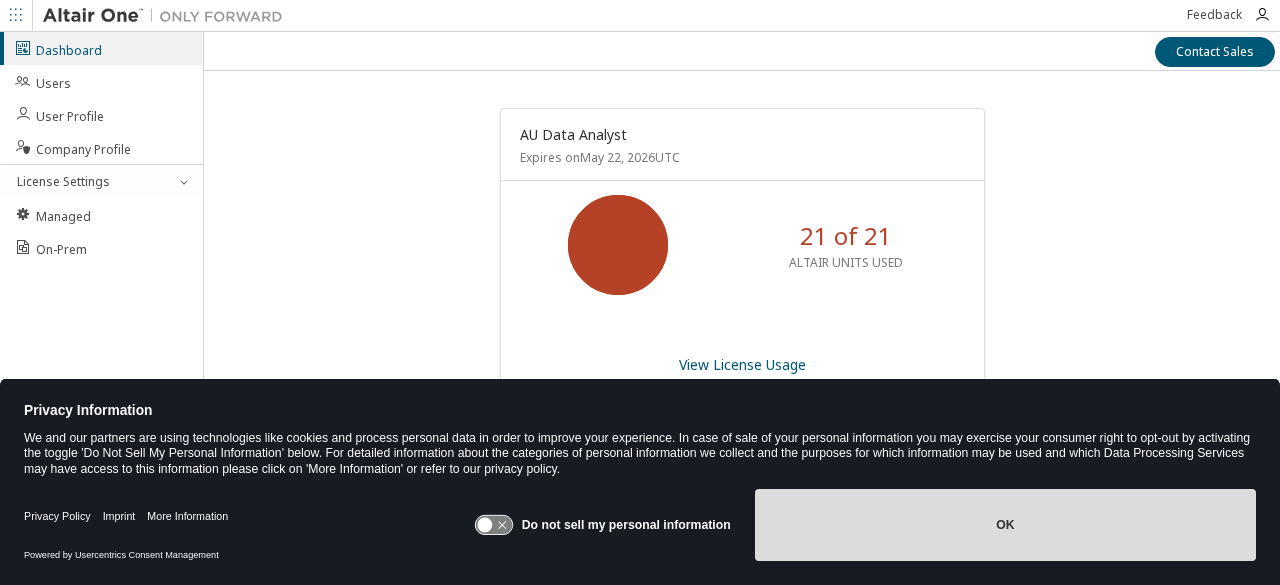 click on "OK" at bounding box center [1005, 525] 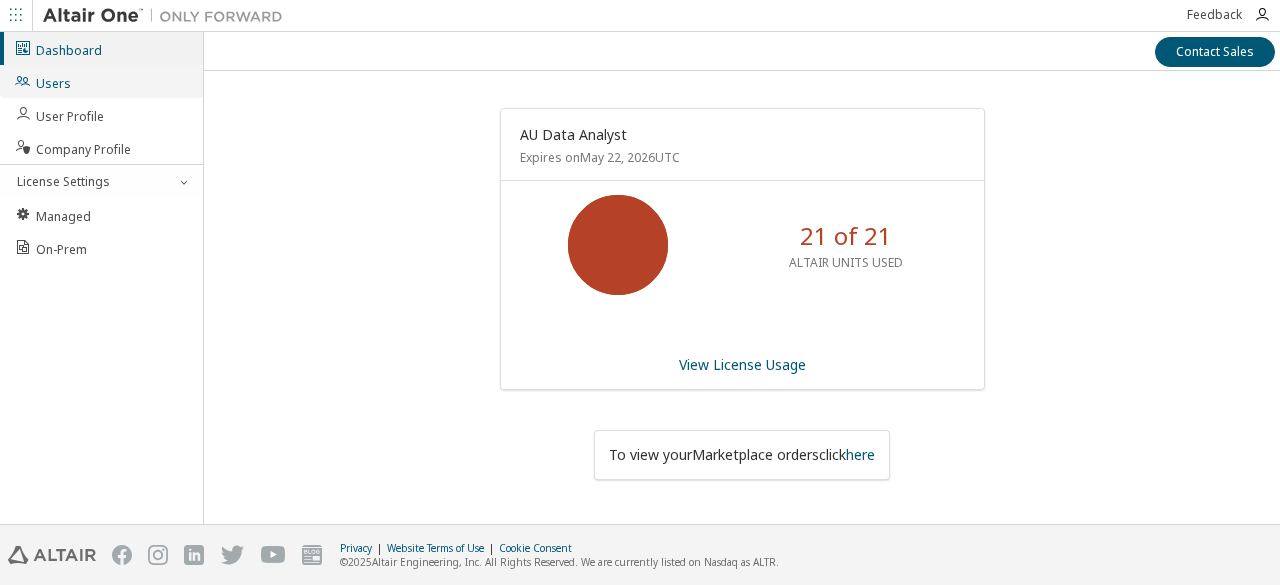 click on "Users" at bounding box center [42, 81] 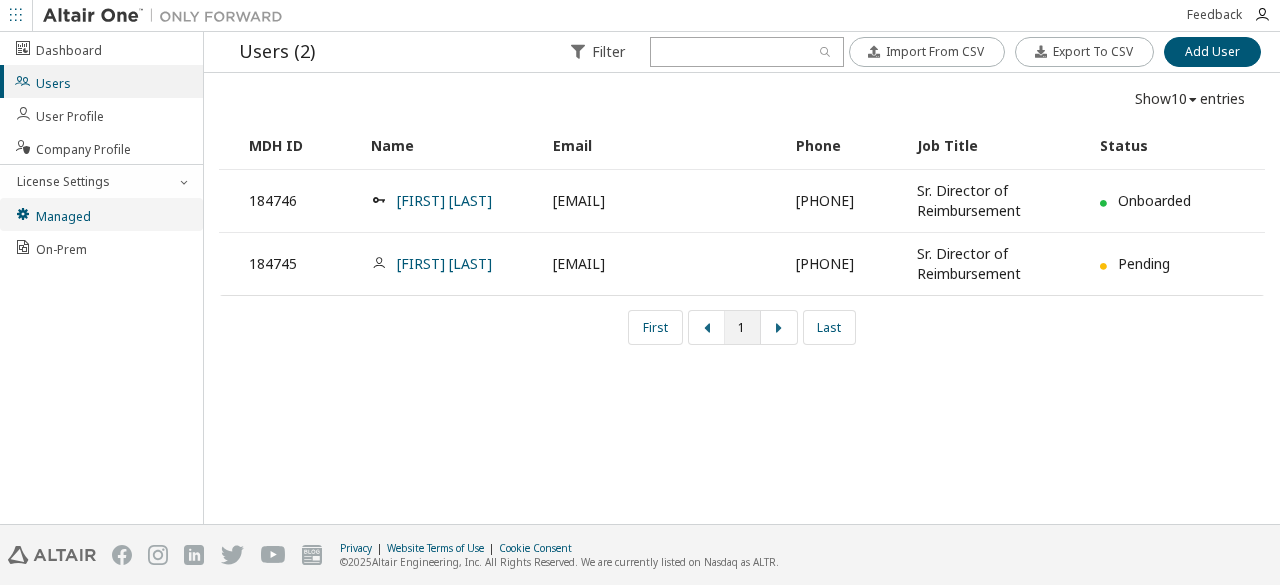 click on "Managed" at bounding box center [101, 214] 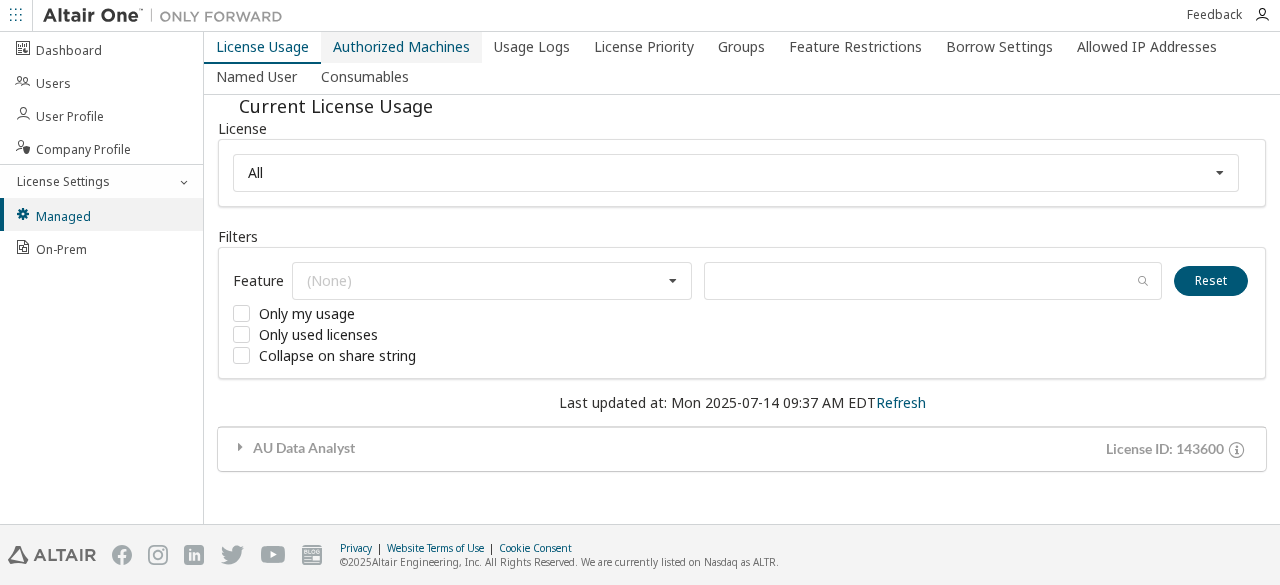 click on "Authorized Machines" at bounding box center [401, 47] 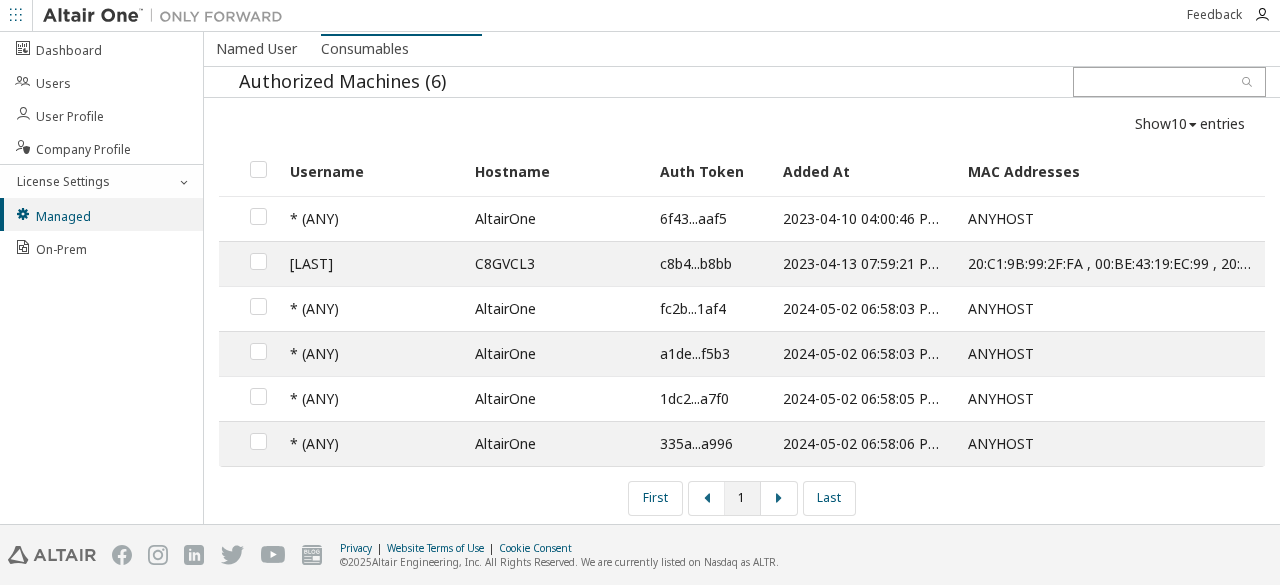 scroll, scrollTop: 0, scrollLeft: 0, axis: both 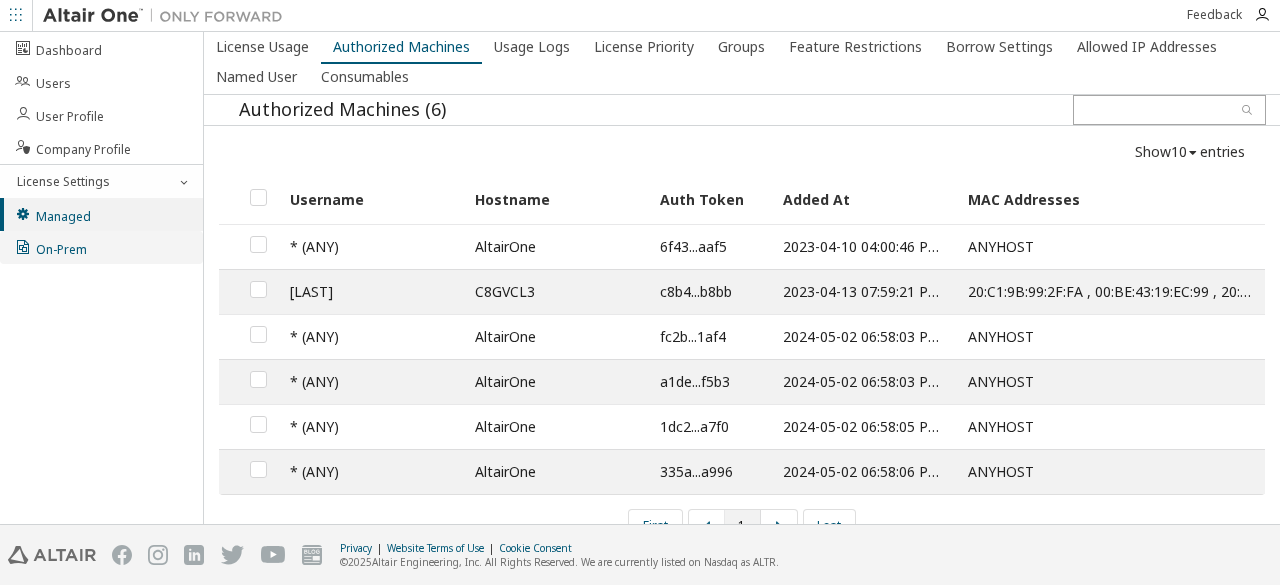 click on "On-Prem" at bounding box center (101, 247) 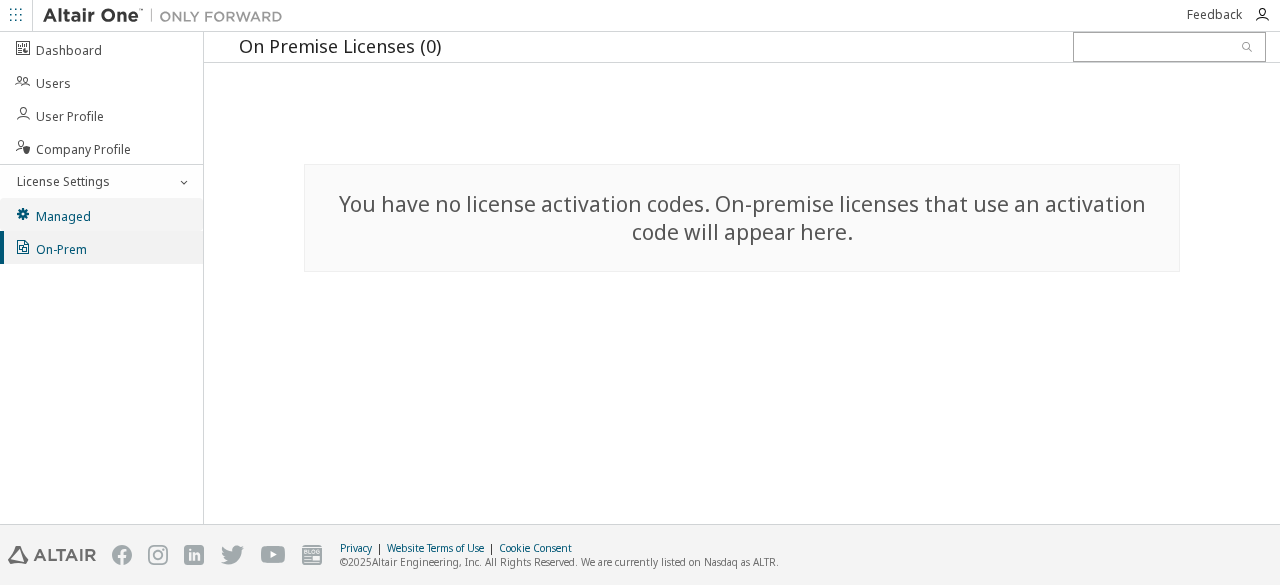 click on "Managed" at bounding box center (101, 214) 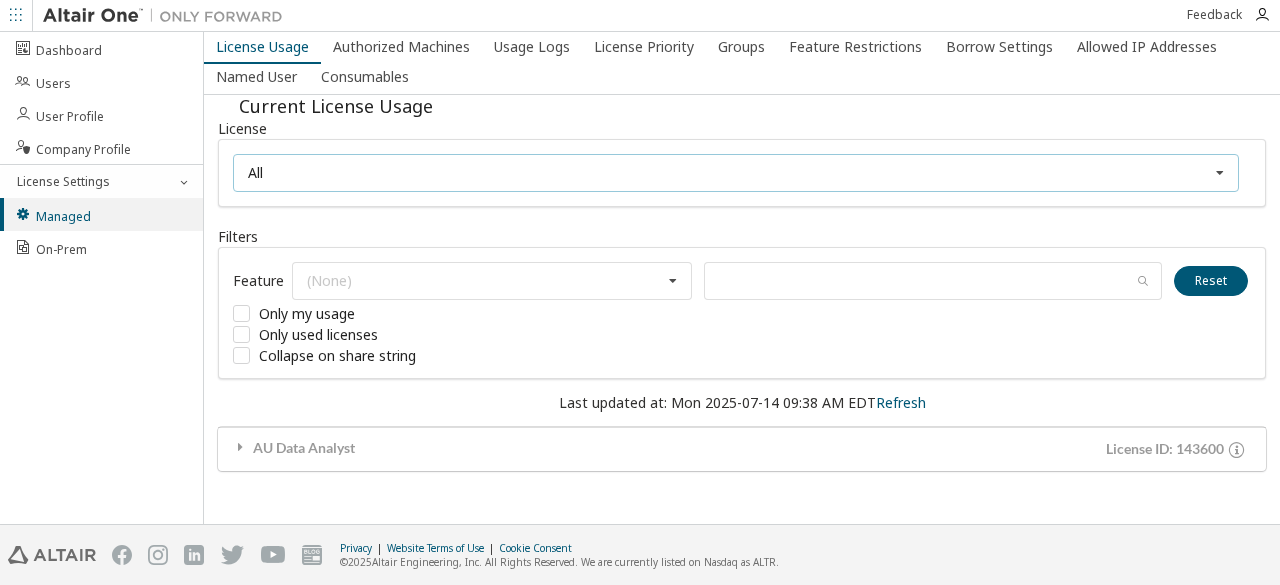 click on "143600 - AU Data Analyst" at bounding box center [736, 173] 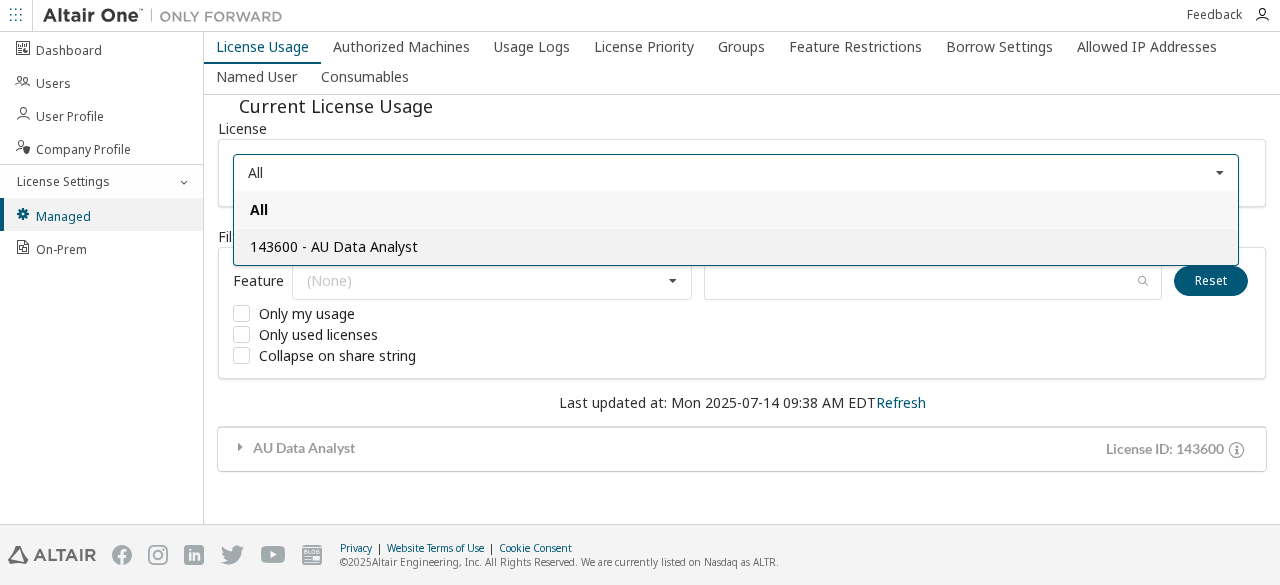 click on "143600 - AU Data Analyst" at bounding box center [736, 246] 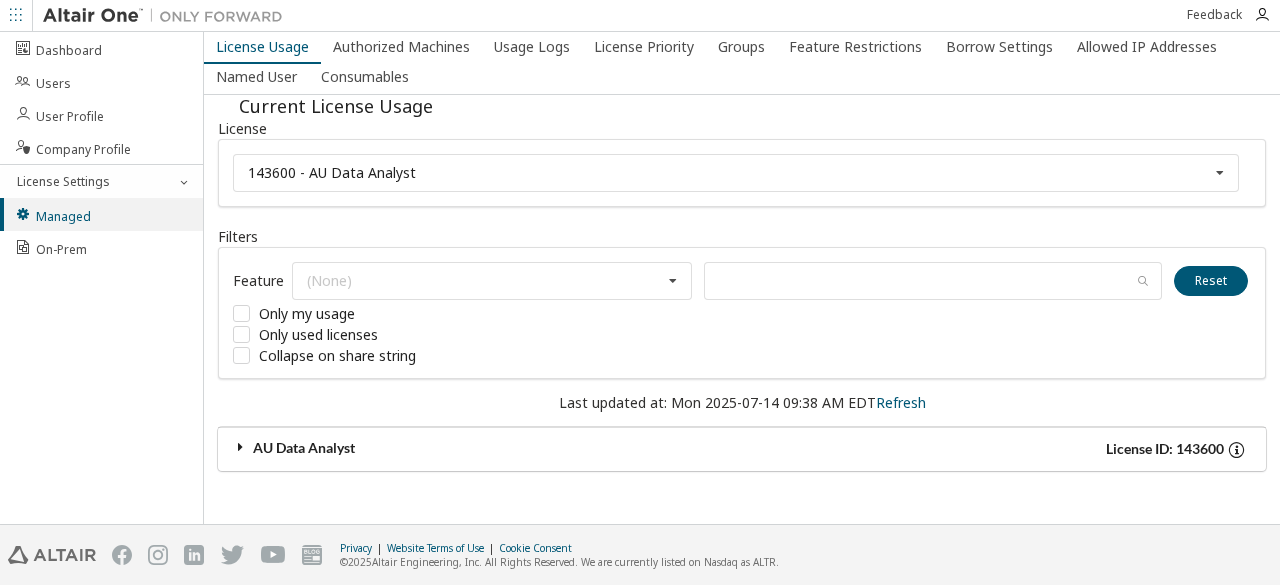 click on "AU Data Analyst" at bounding box center [487, 449] 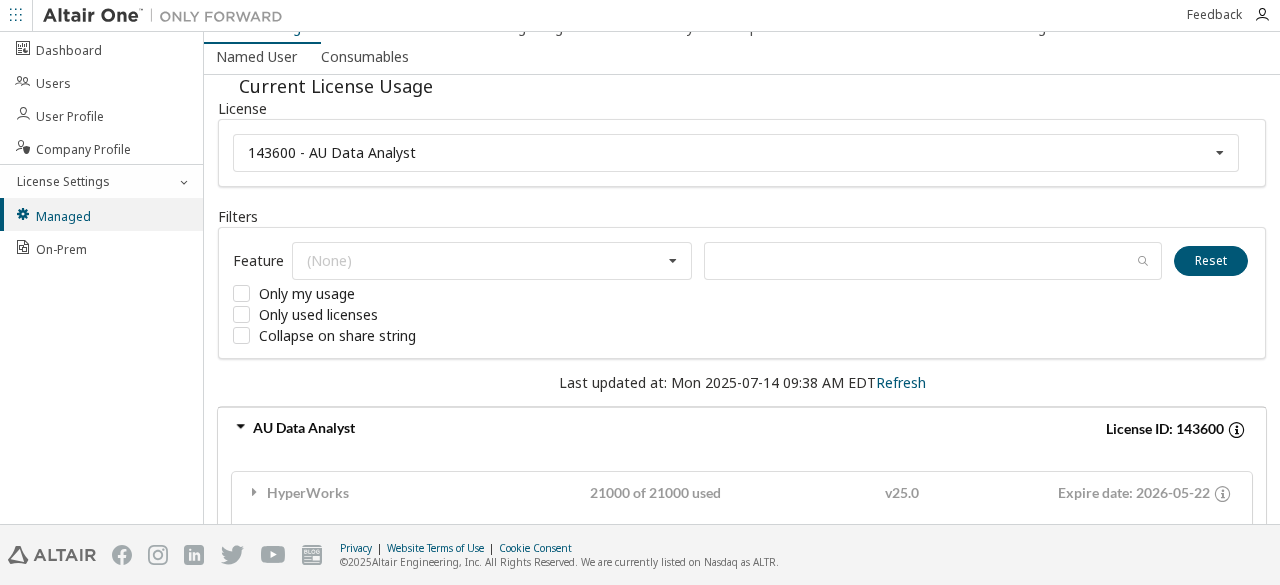 scroll, scrollTop: 0, scrollLeft: 0, axis: both 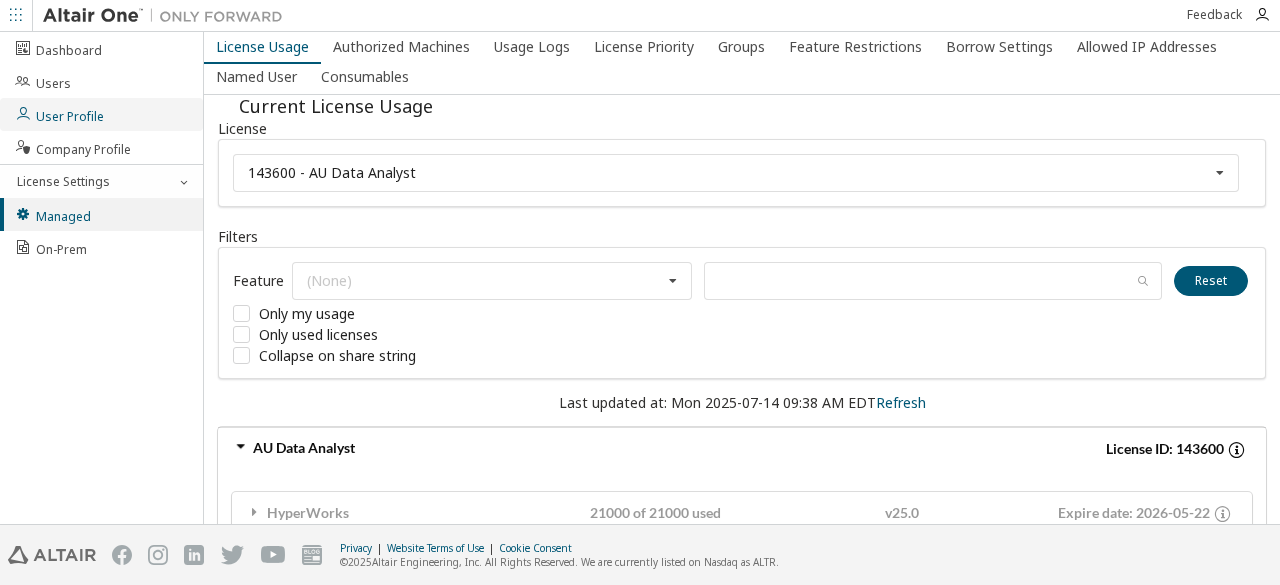 click on "User Profile" at bounding box center (59, 114) 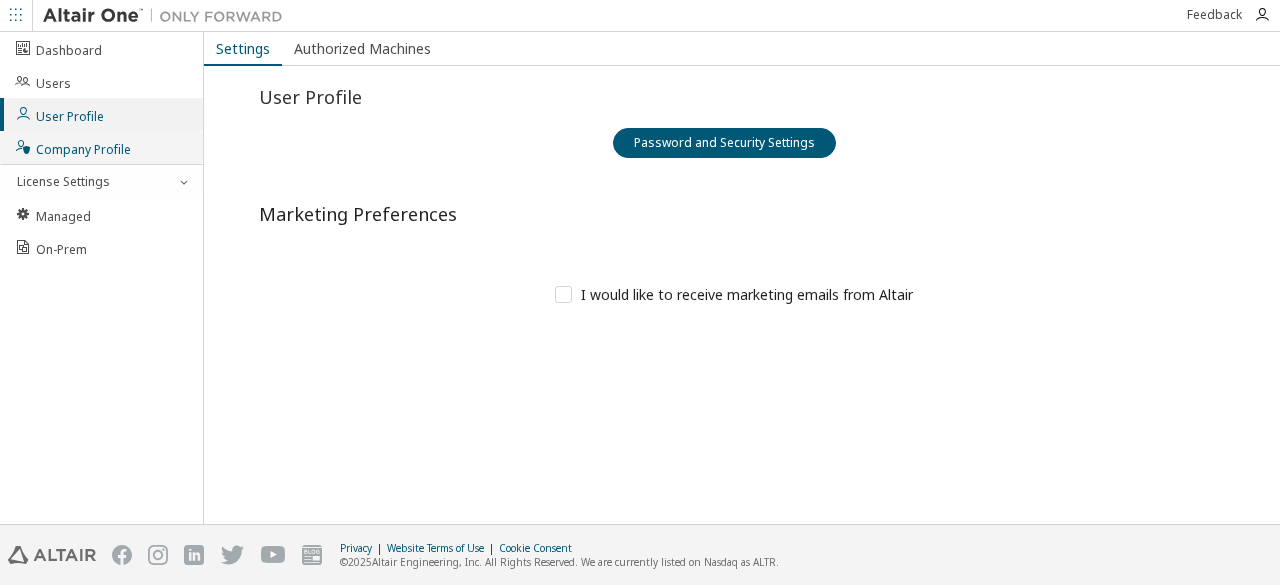 click on "Company Profile" at bounding box center [72, 147] 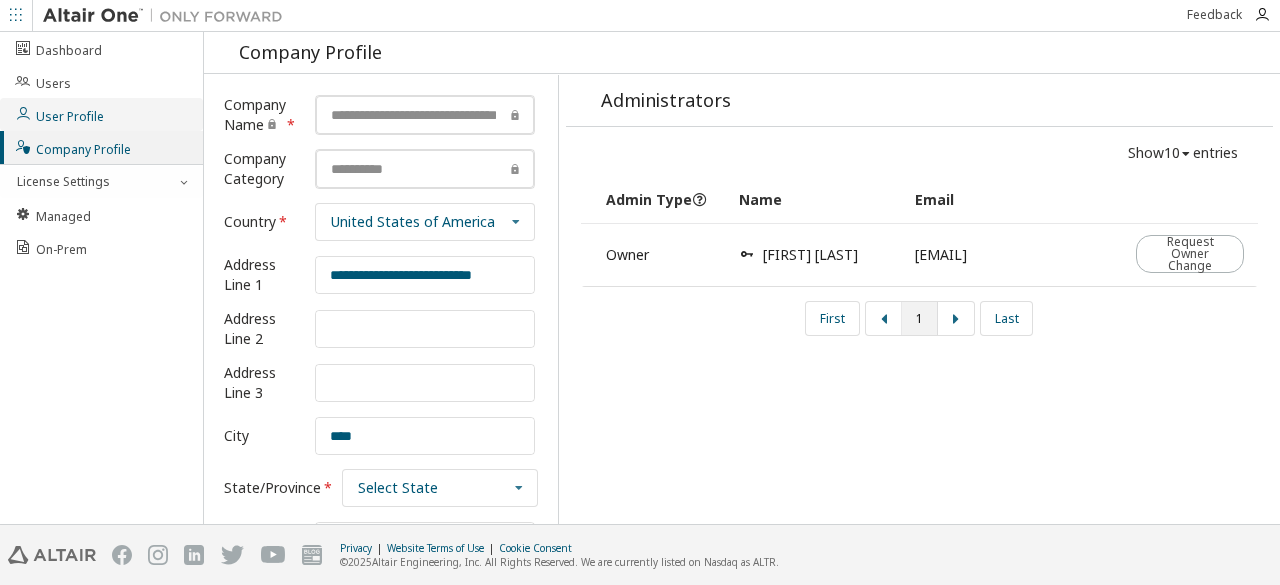 click on "User Profile" at bounding box center (59, 114) 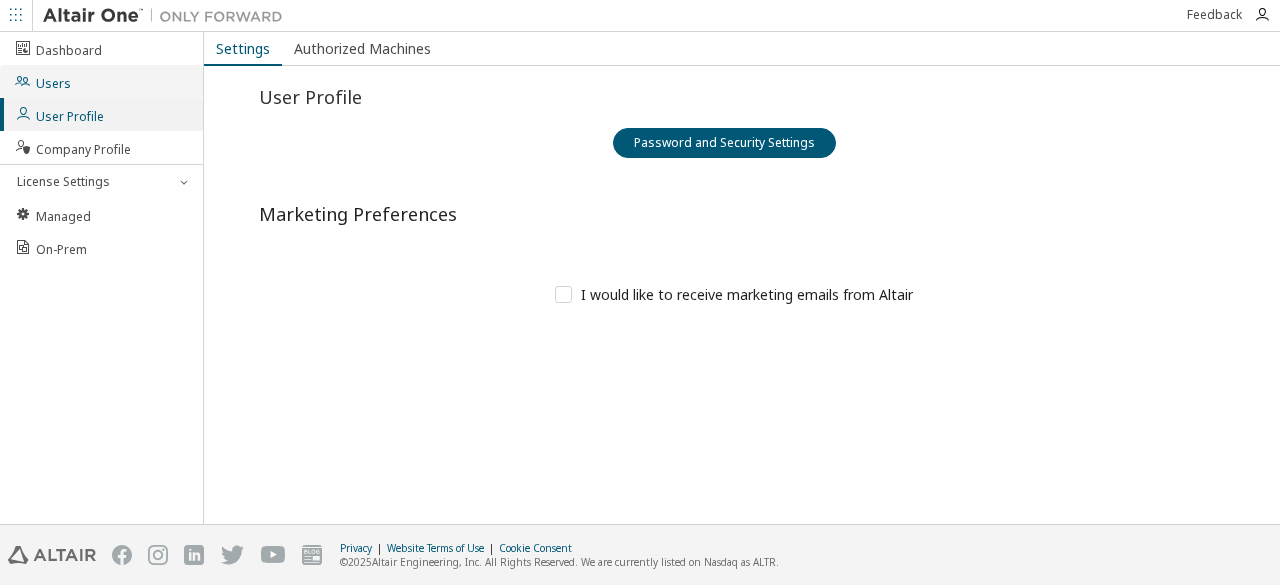 click on "Users" at bounding box center (101, 81) 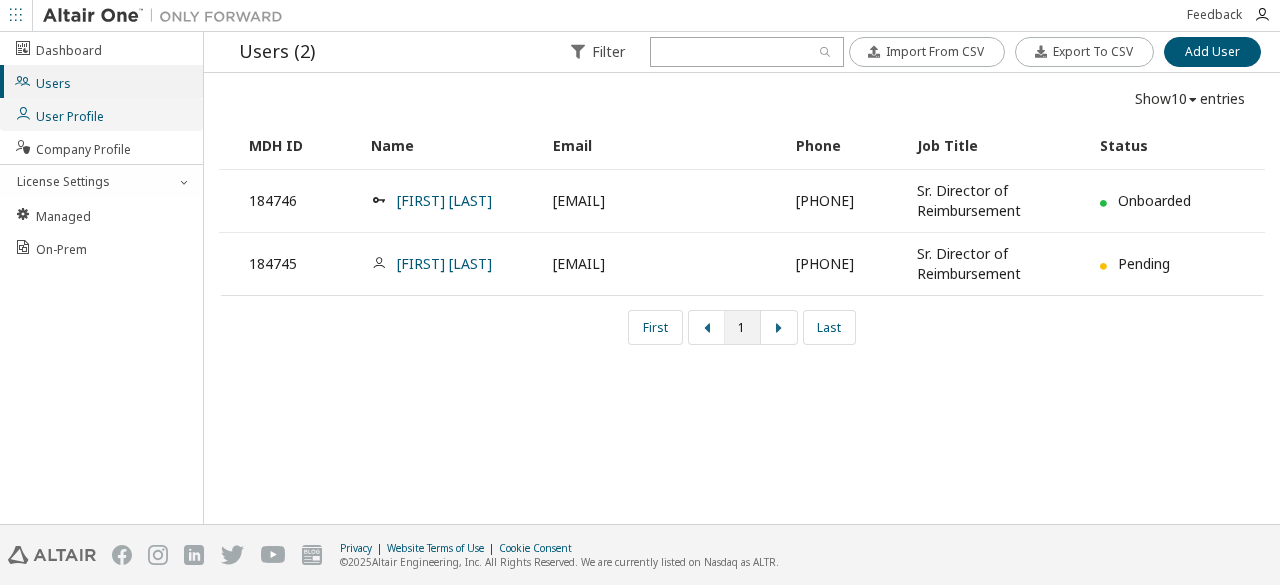 click on "User Profile" at bounding box center [59, 114] 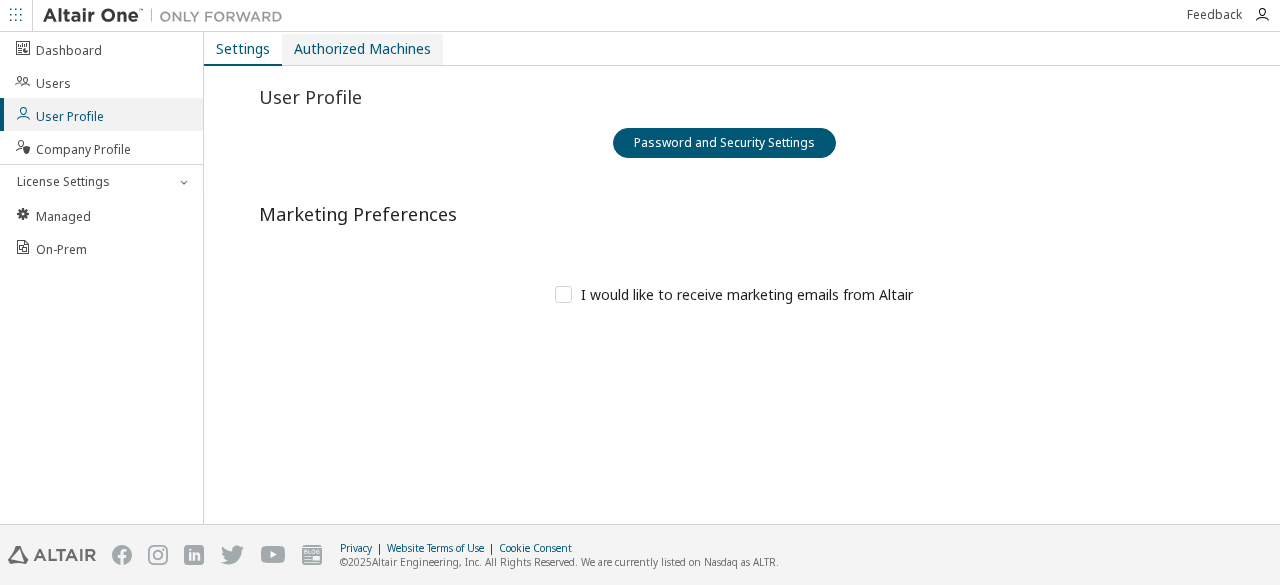 click on "Authorized Machines" at bounding box center [362, 49] 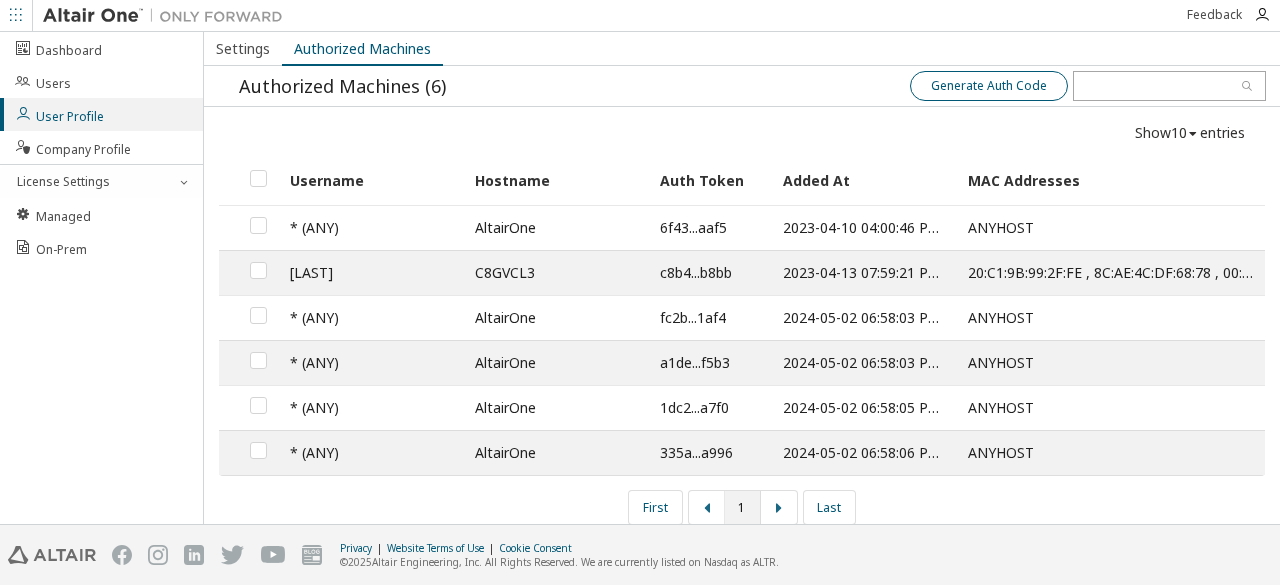 click on "Generate Auth Code" at bounding box center (989, 86) 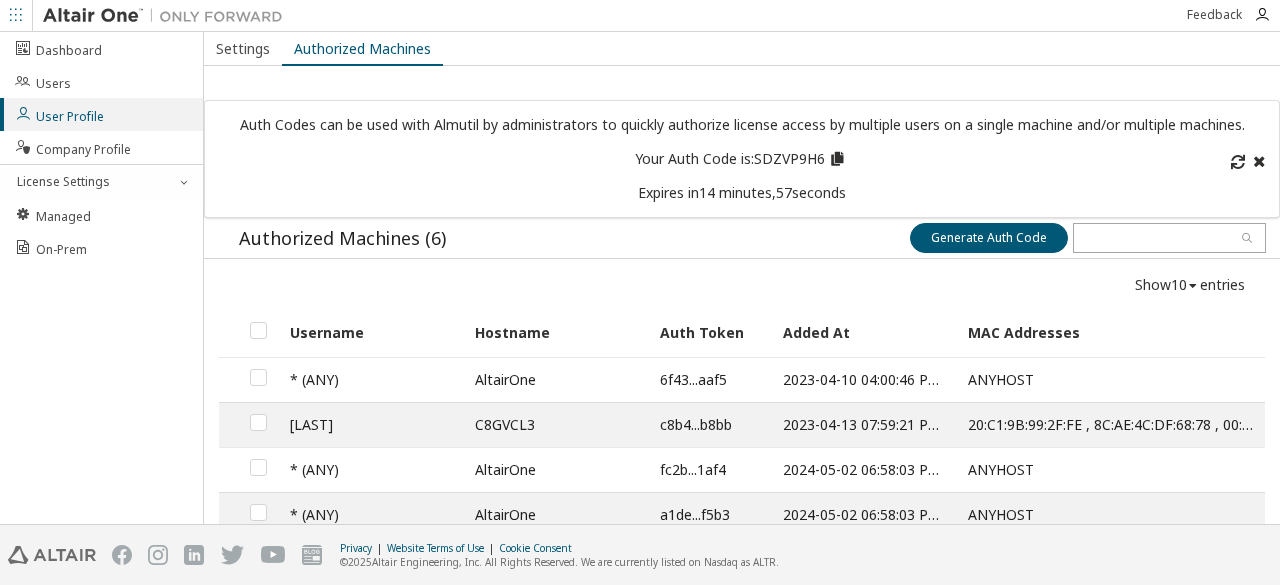 click on "Your Auth Code is: [AUTHCODE]" at bounding box center (742, 159) 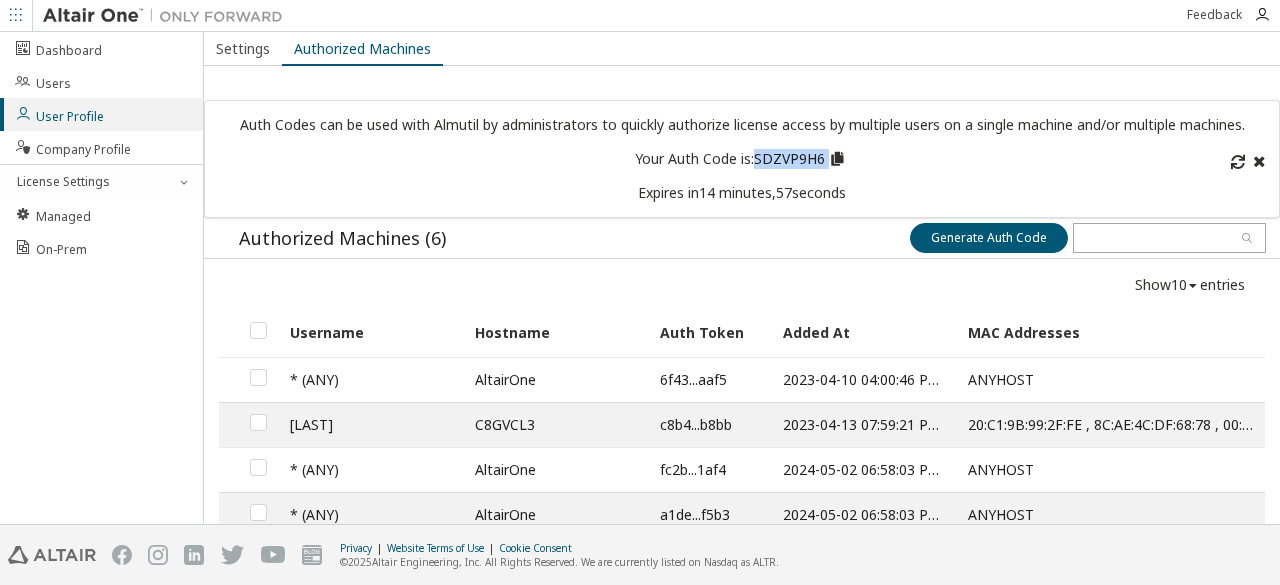 click on "Your Auth Code is: [AUTHCODE]" at bounding box center (742, 159) 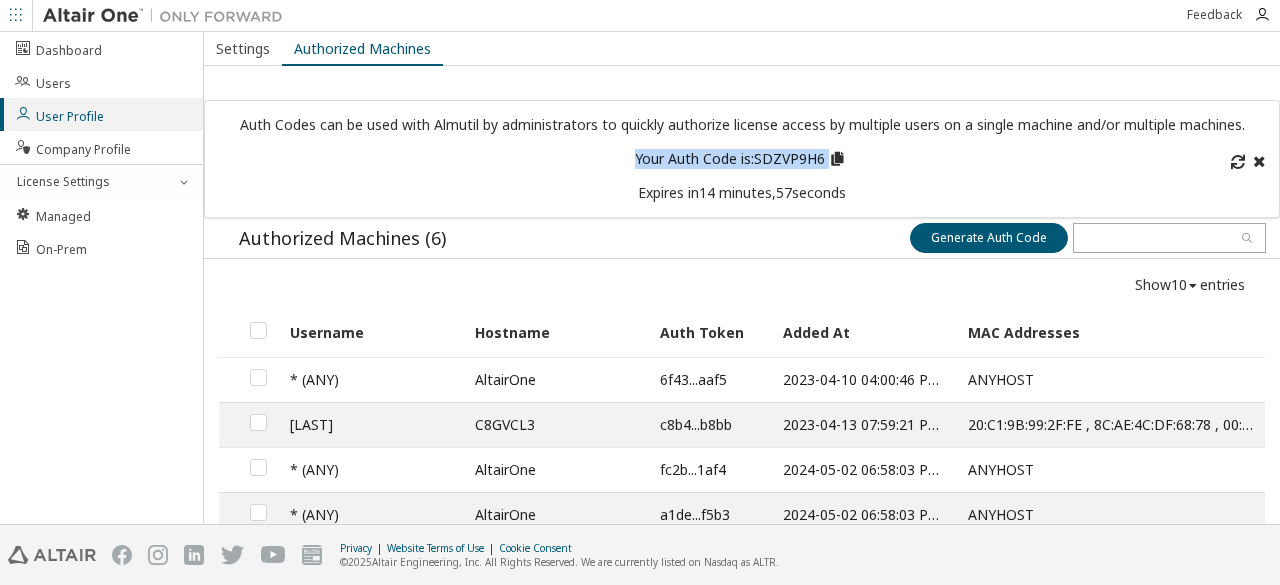 click on "Your Auth Code is: [AUTHCODE]" at bounding box center (742, 159) 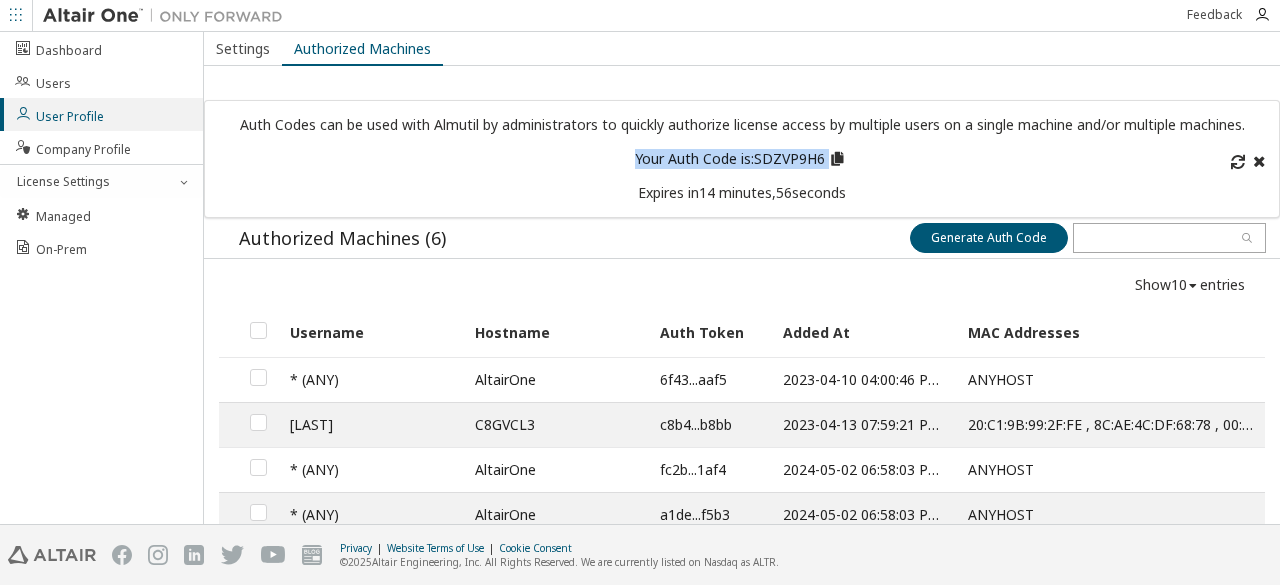 click on "Your Auth Code is: [AUTHCODE]" at bounding box center [742, 159] 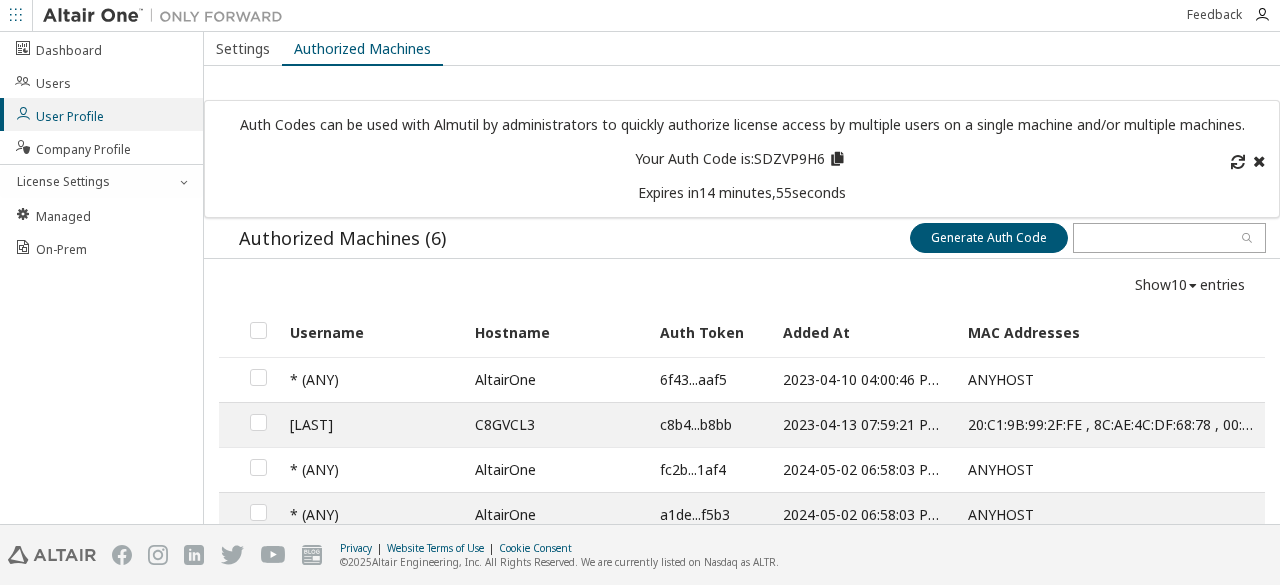 click at bounding box center [837, 156] 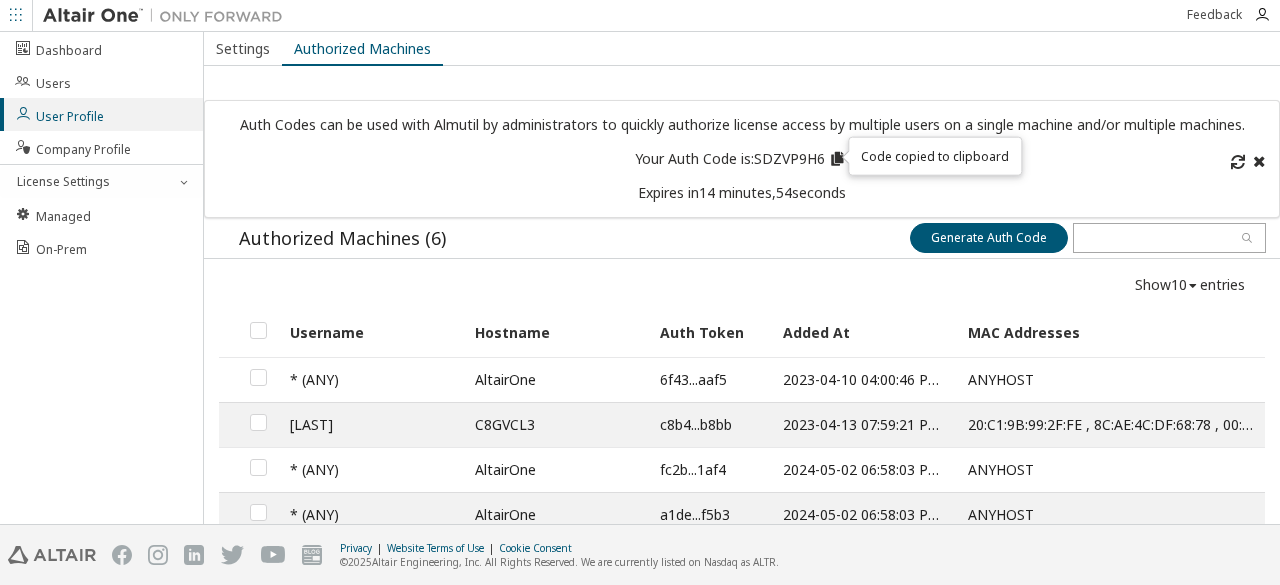 click at bounding box center [837, 156] 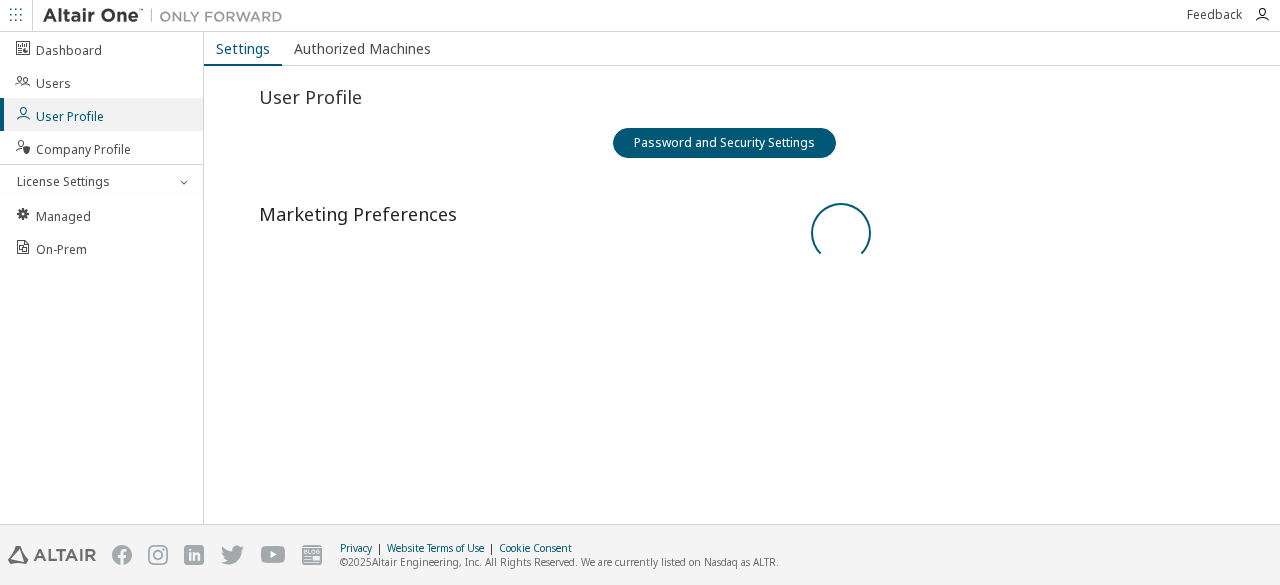 scroll, scrollTop: 0, scrollLeft: 0, axis: both 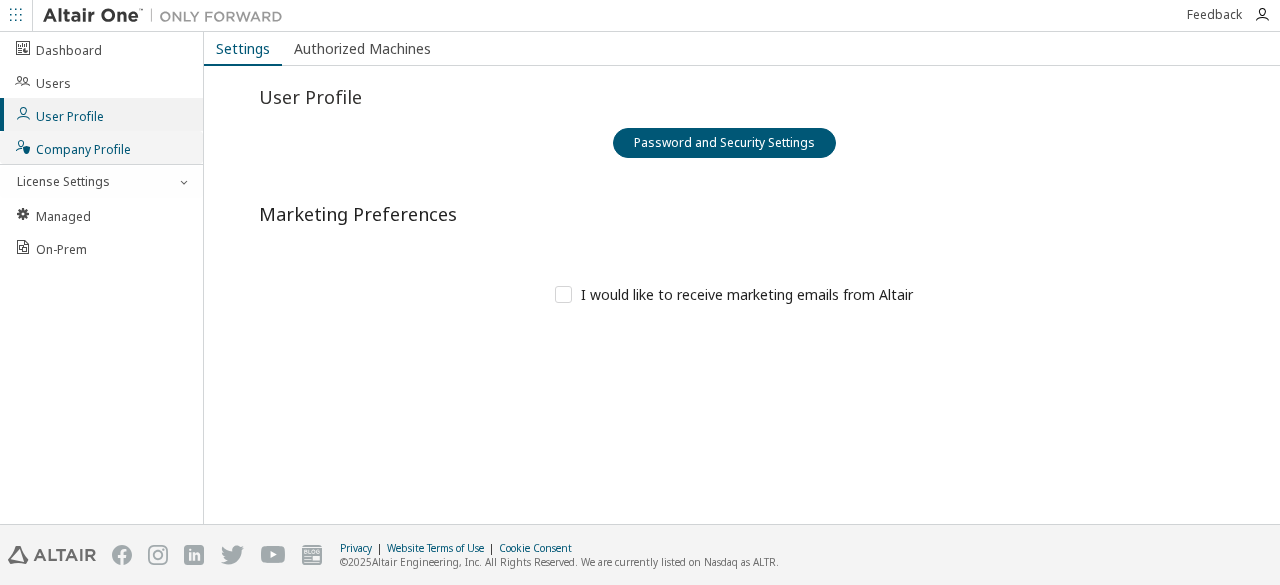 click on "Company Profile" at bounding box center (72, 147) 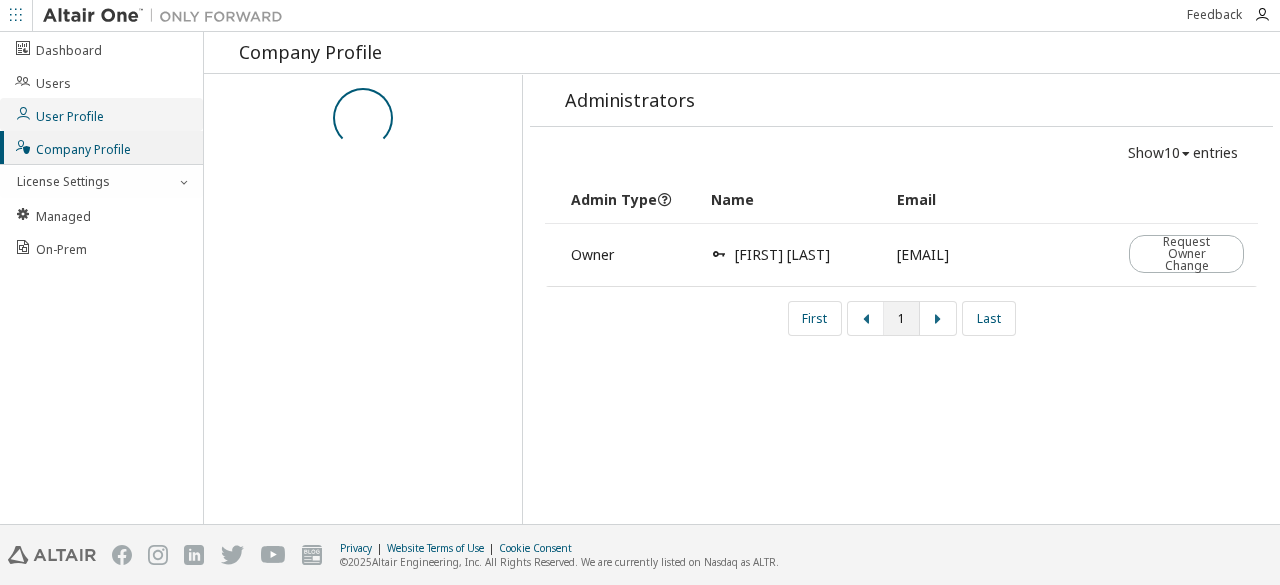 click on "User Profile" at bounding box center (59, 114) 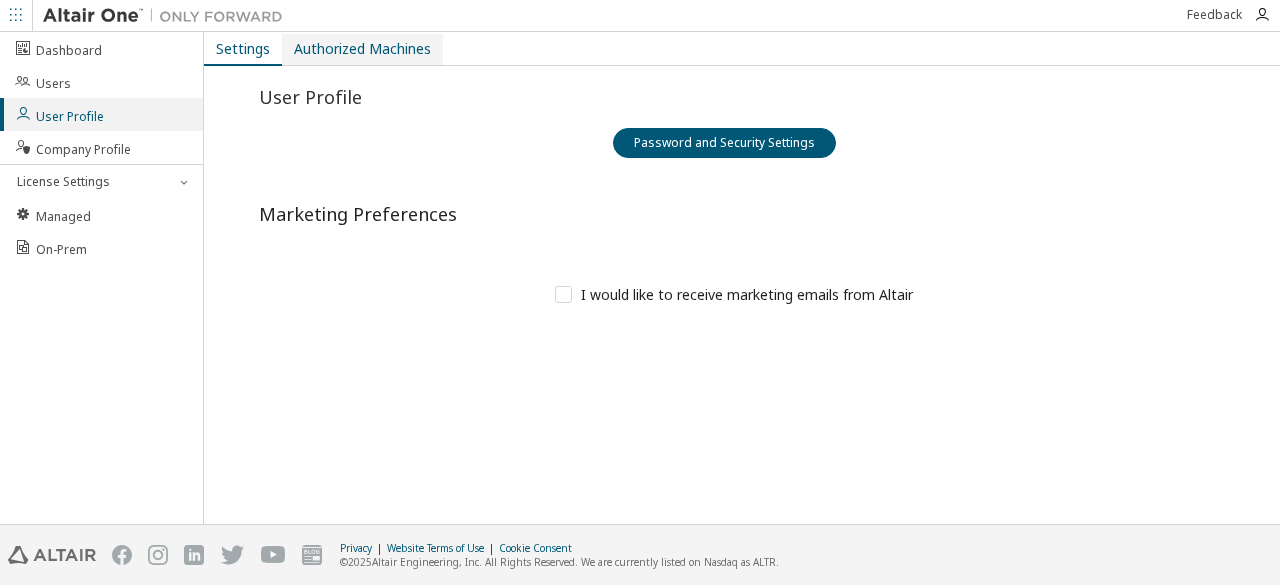 click on "Authorized Machines" at bounding box center [362, 49] 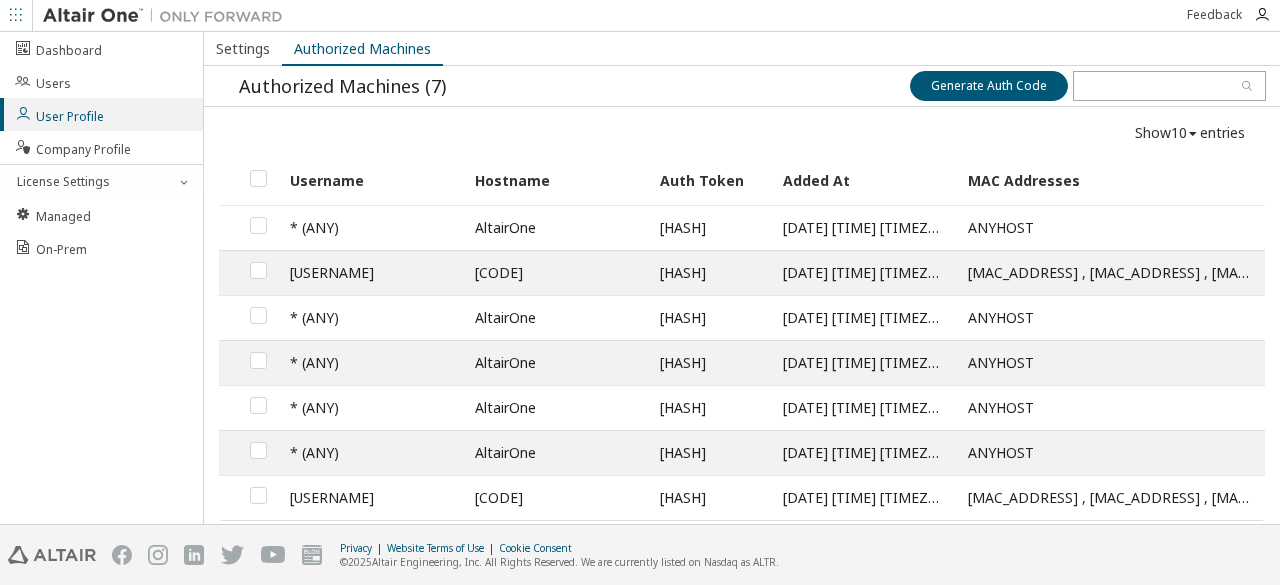 click on "Dashboard Users User Profile Company Profile License Settings Managed On-Prem" at bounding box center (102, 278) 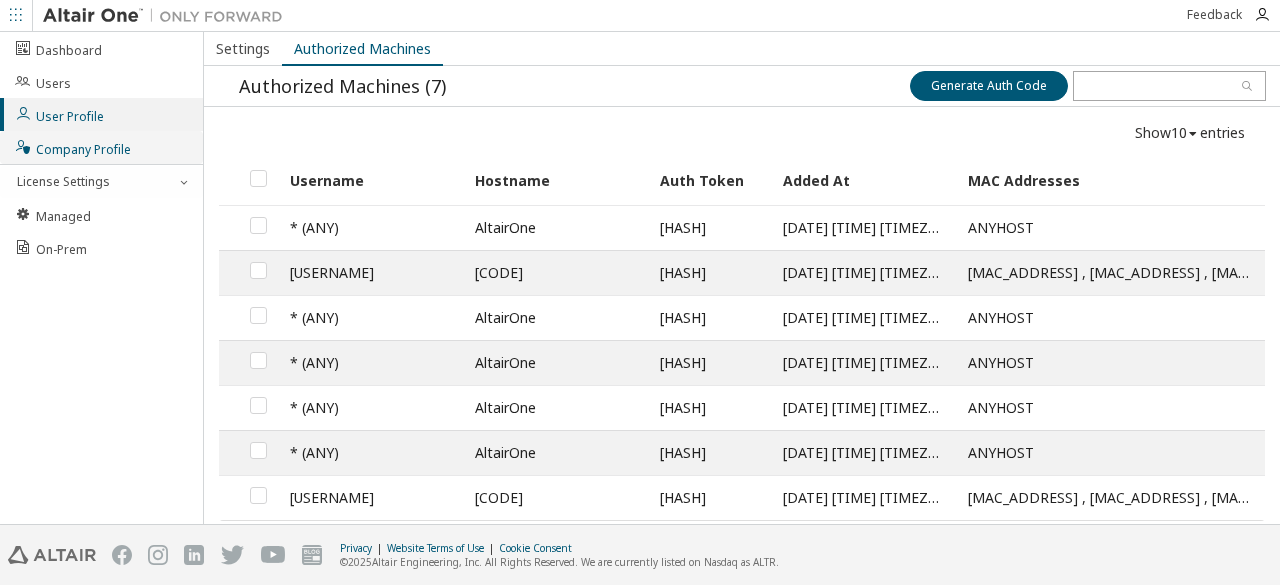 click on "Company Profile" at bounding box center [72, 147] 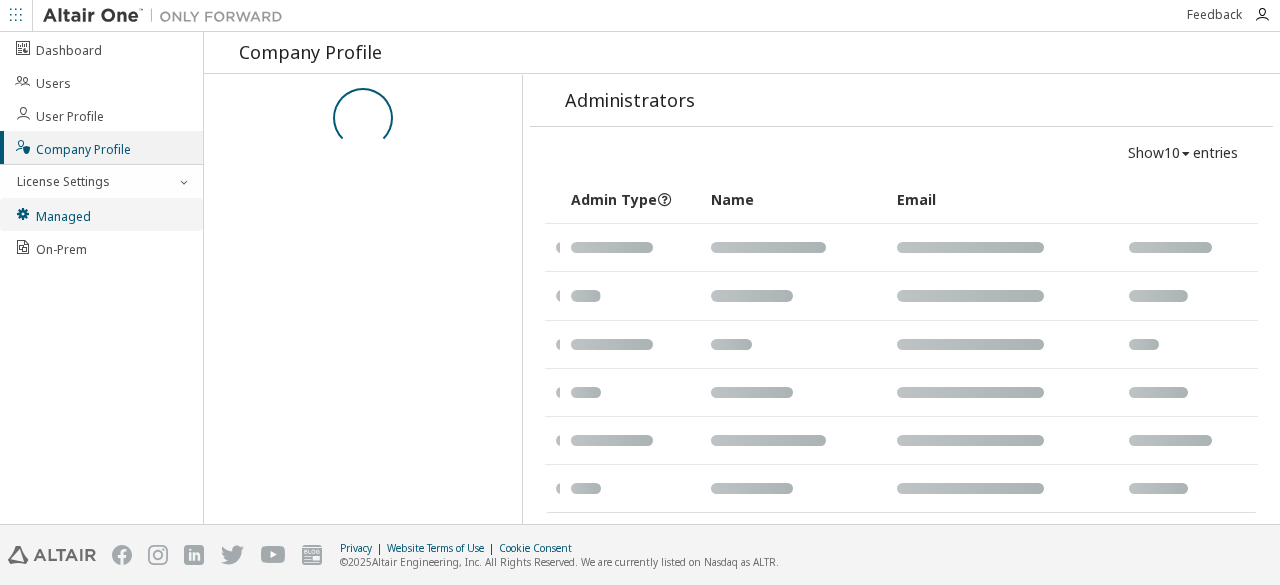 click on "Managed" at bounding box center (52, 214) 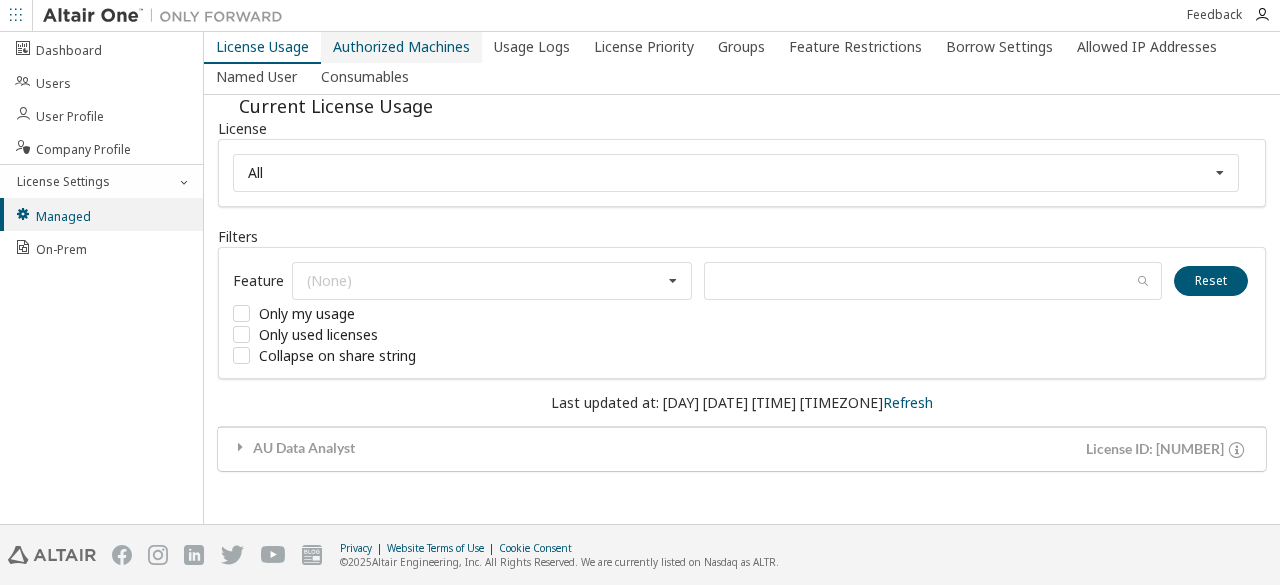 click on "Authorized Machines" at bounding box center [401, 47] 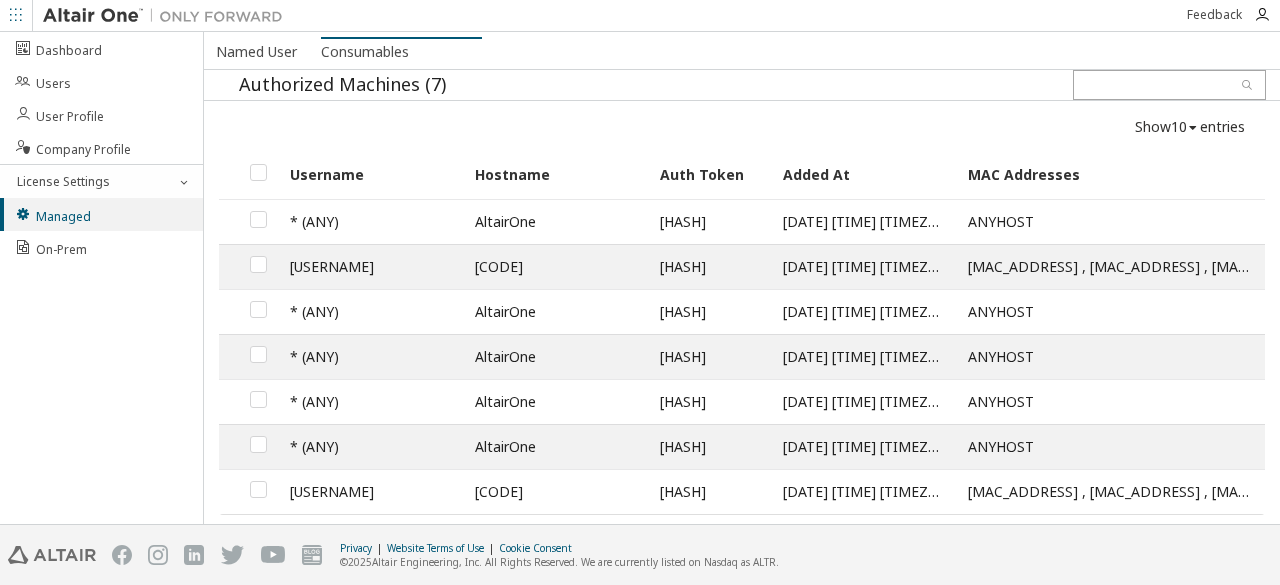 scroll, scrollTop: 0, scrollLeft: 0, axis: both 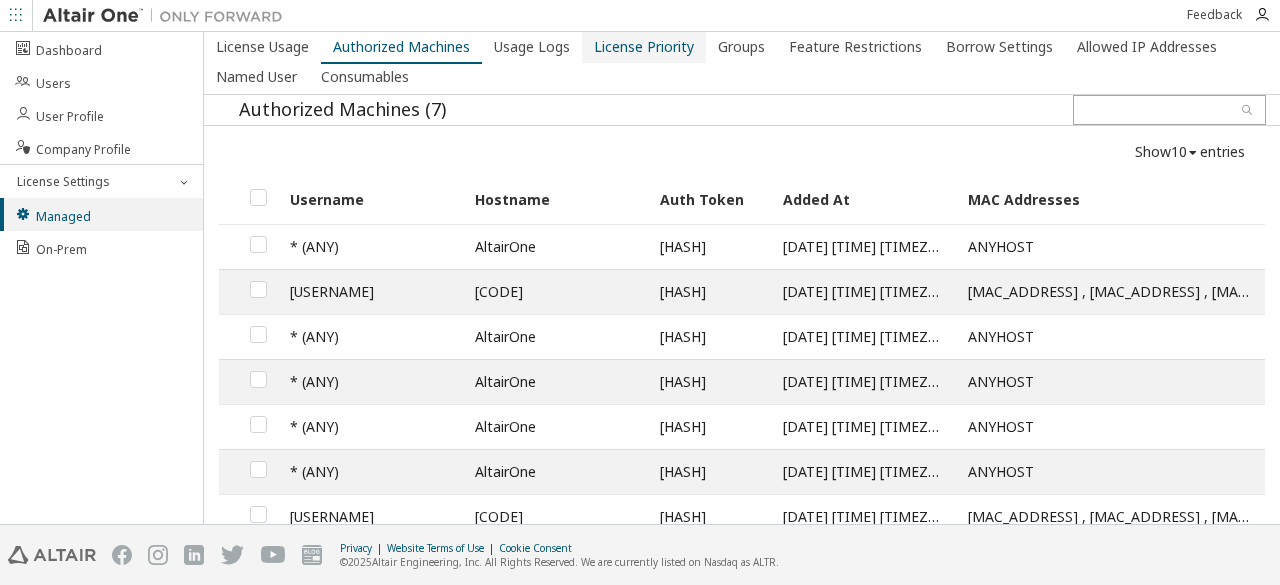 click on "License Priority" at bounding box center (644, 47) 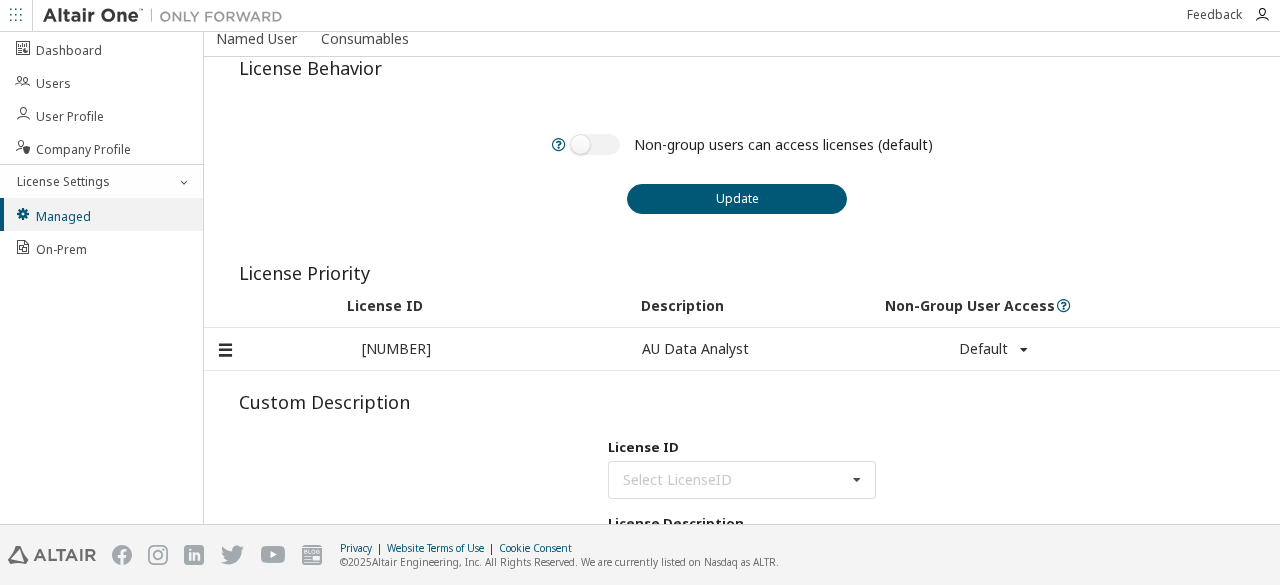 scroll, scrollTop: 0, scrollLeft: 0, axis: both 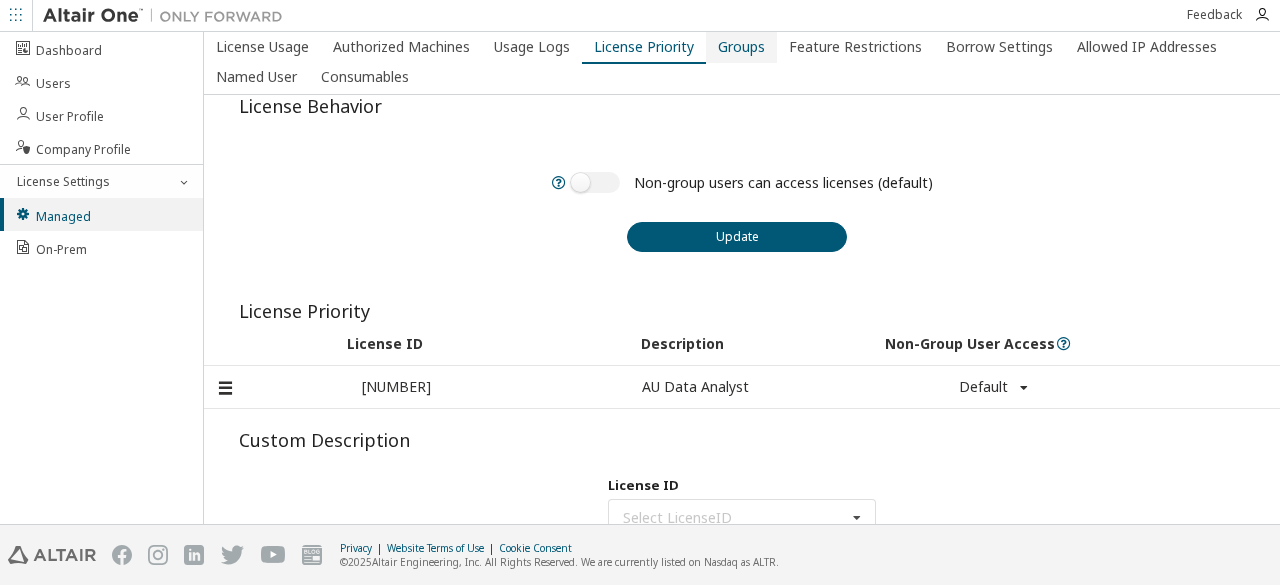 click on "Groups" at bounding box center [741, 47] 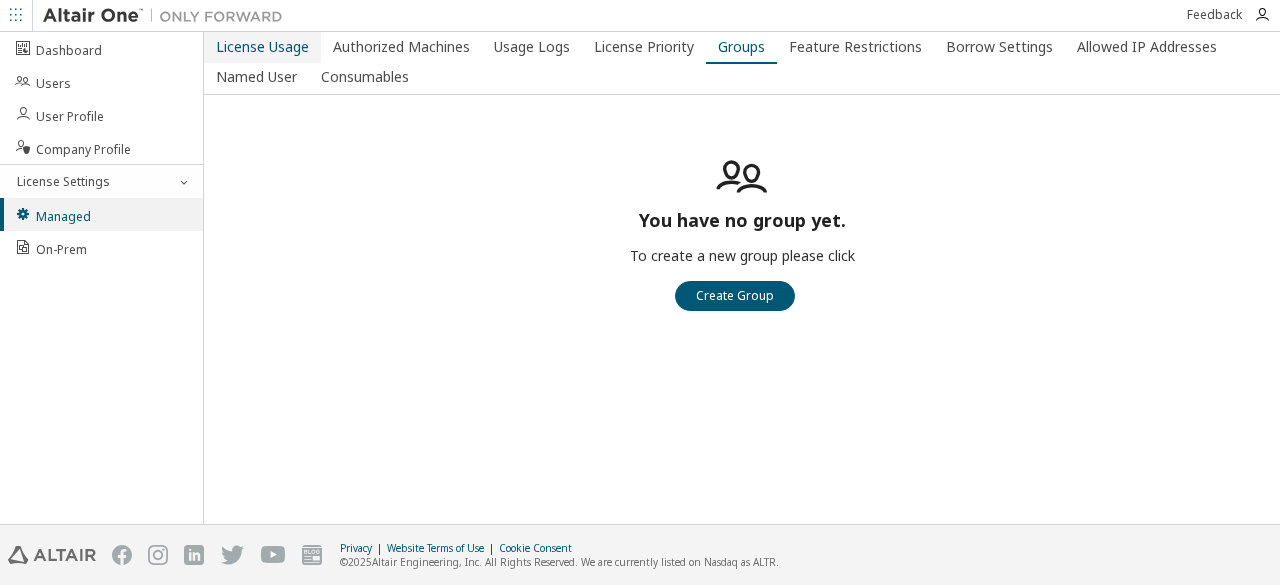 click on "License Usage" at bounding box center [262, 47] 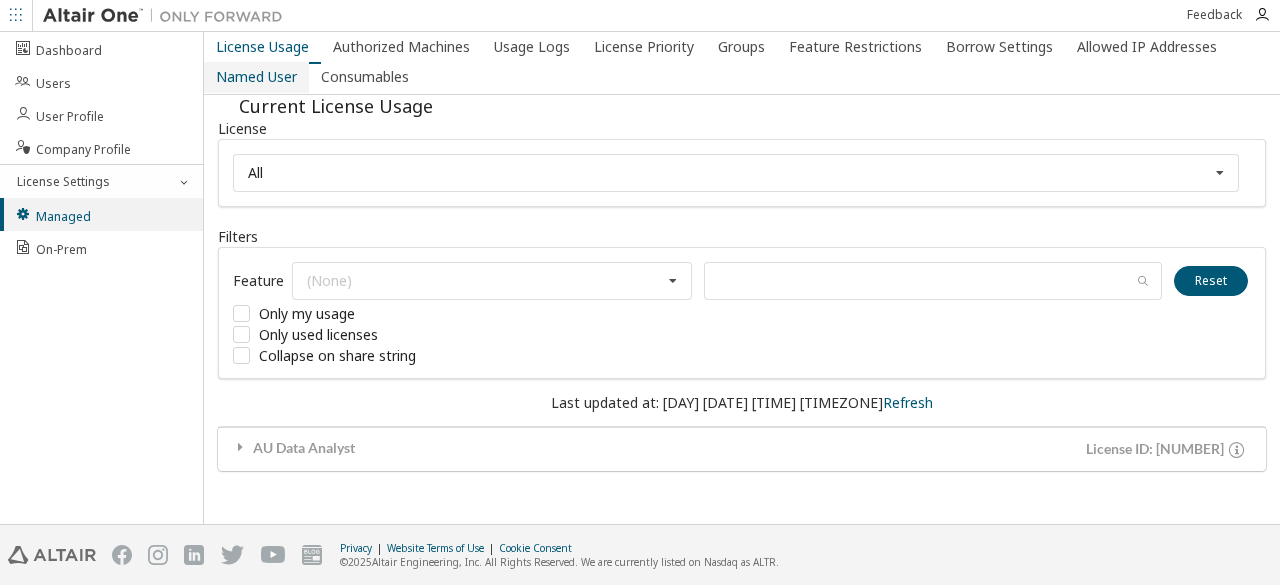 click on "Named User" at bounding box center (256, 77) 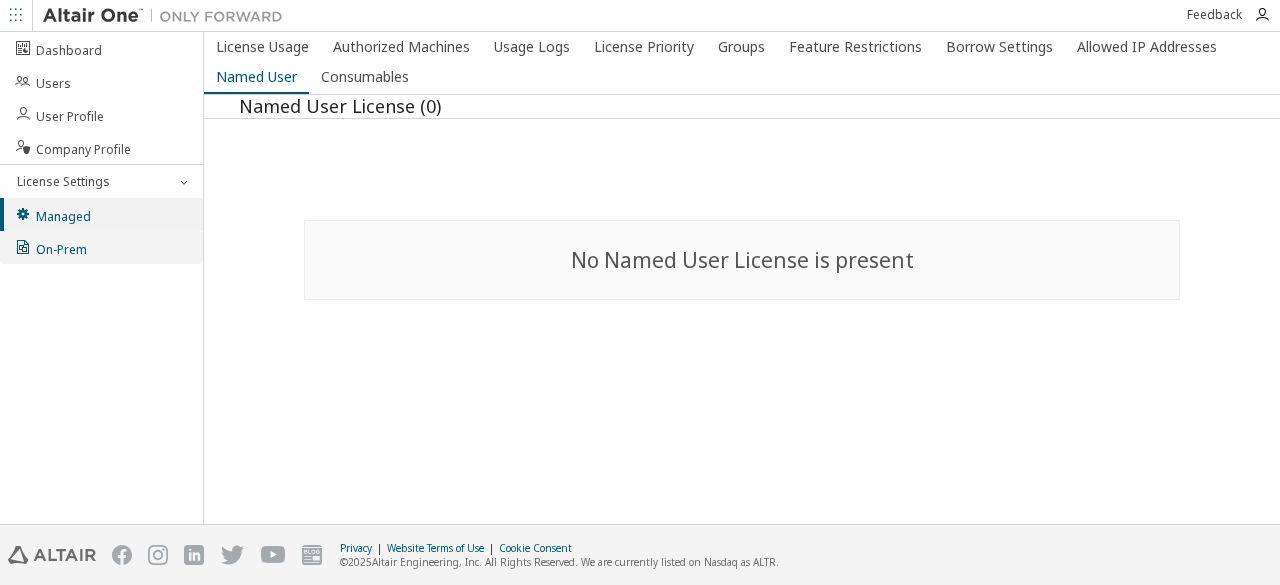click on "On-Prem" at bounding box center (50, 247) 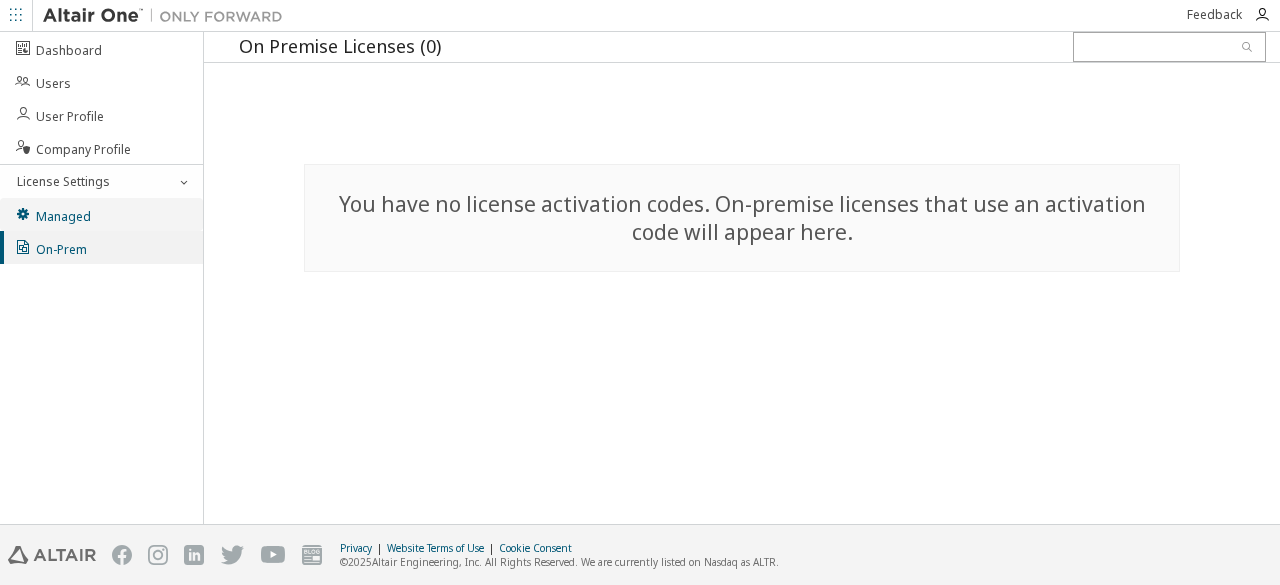 click on "Managed" at bounding box center [101, 214] 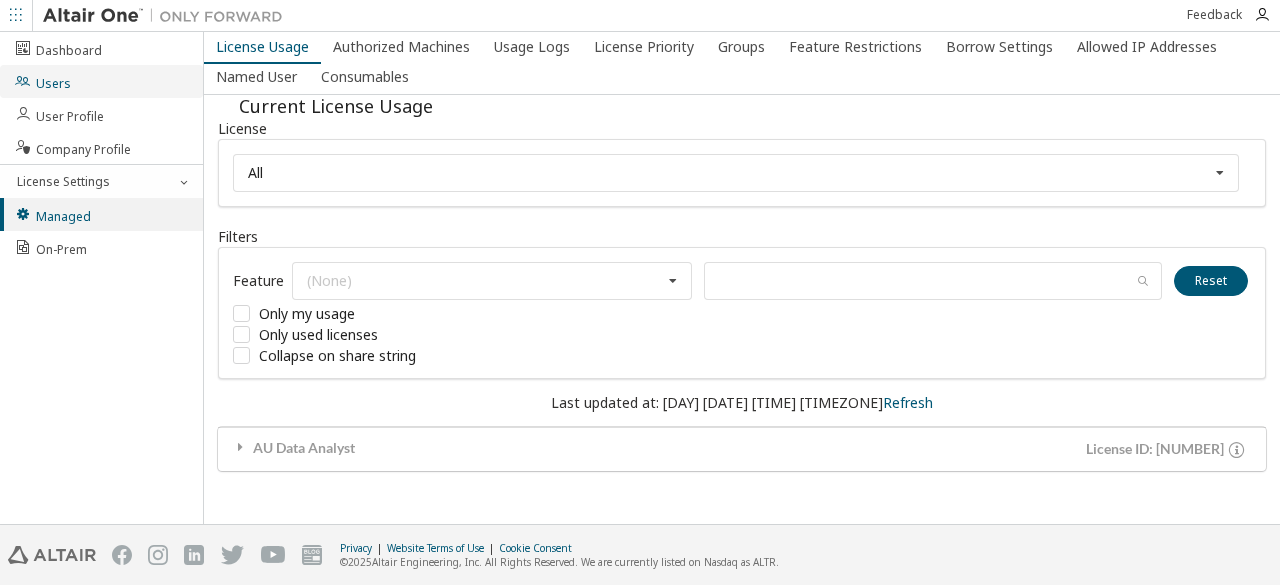 click on "Users" at bounding box center [101, 81] 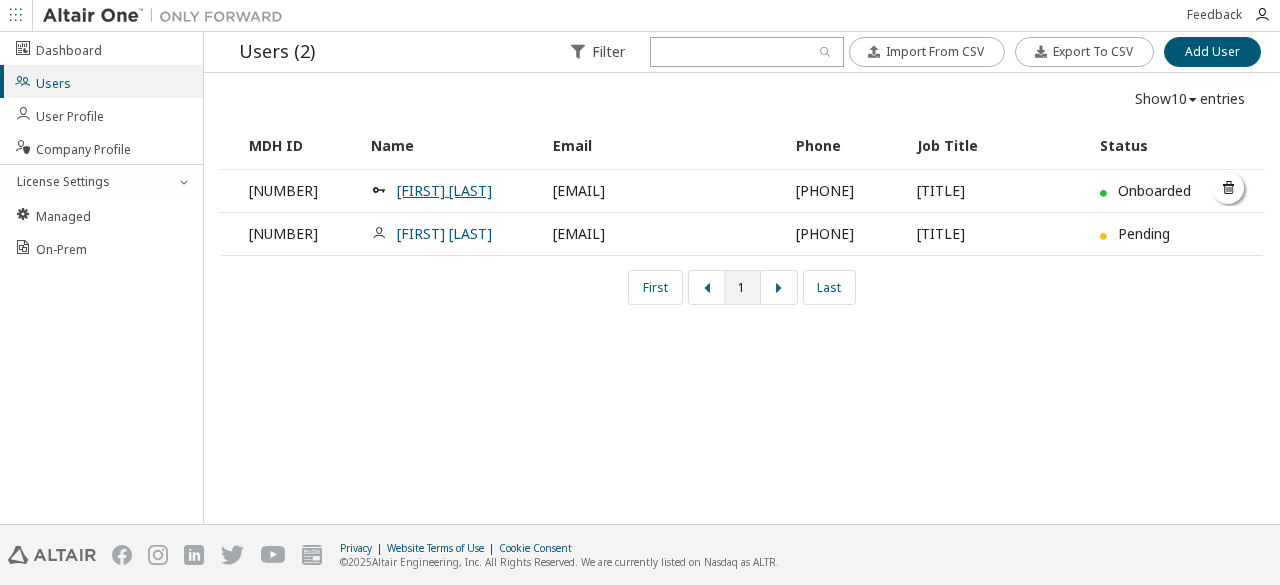 click on "[FIRST] [LAST]" at bounding box center (444, 190) 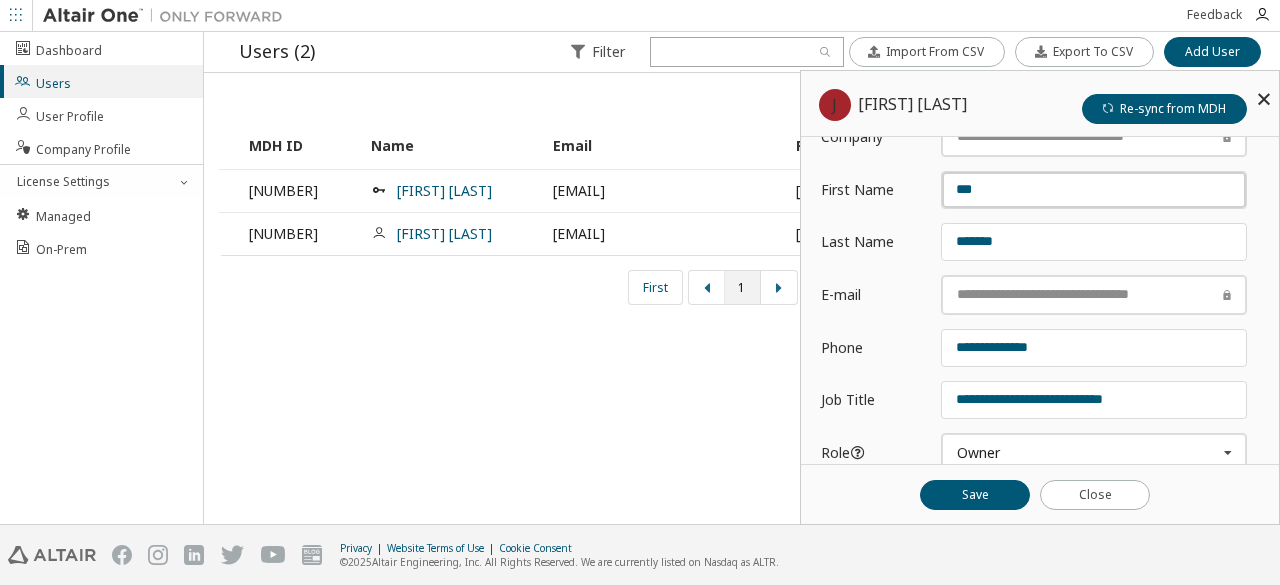 scroll, scrollTop: 0, scrollLeft: 0, axis: both 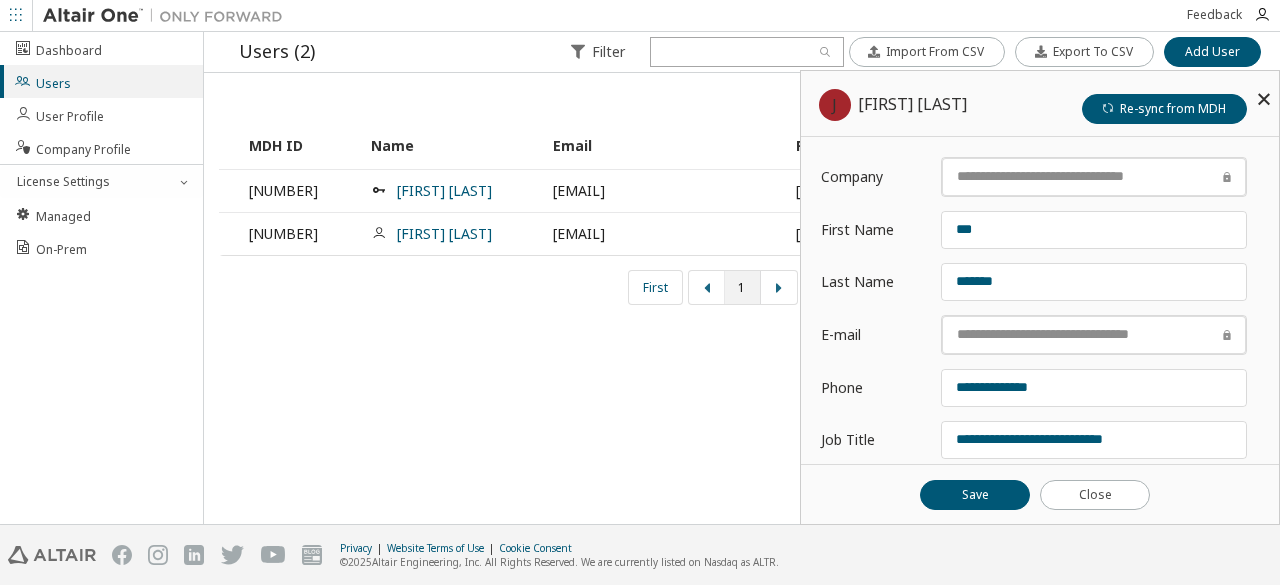 click at bounding box center (1264, 99) 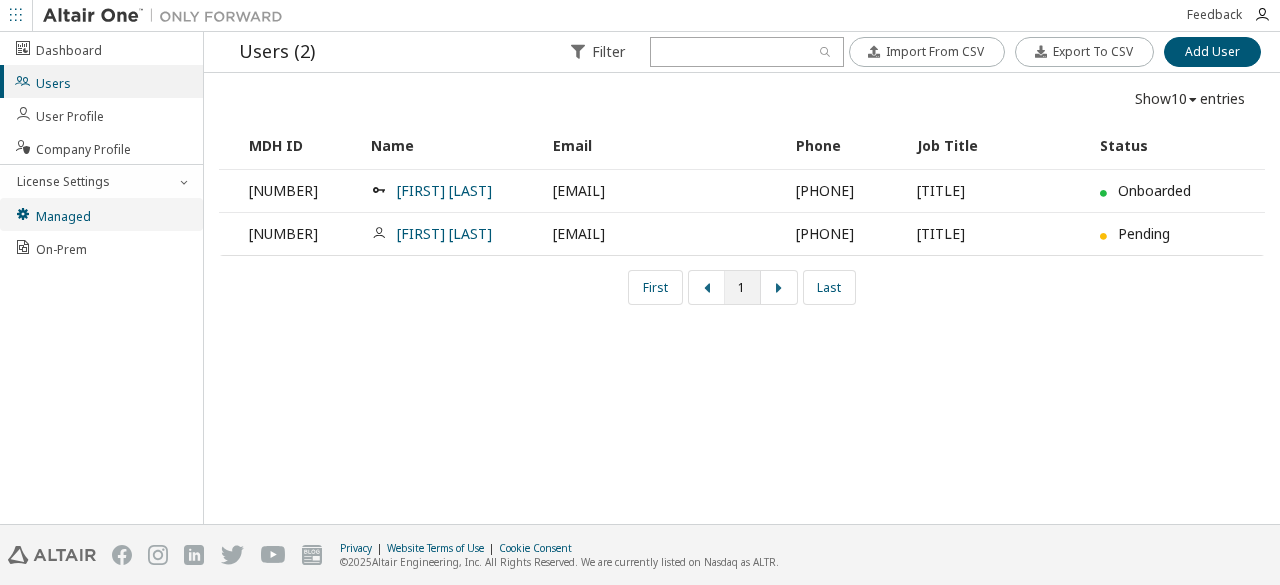 click on "Managed" at bounding box center (101, 214) 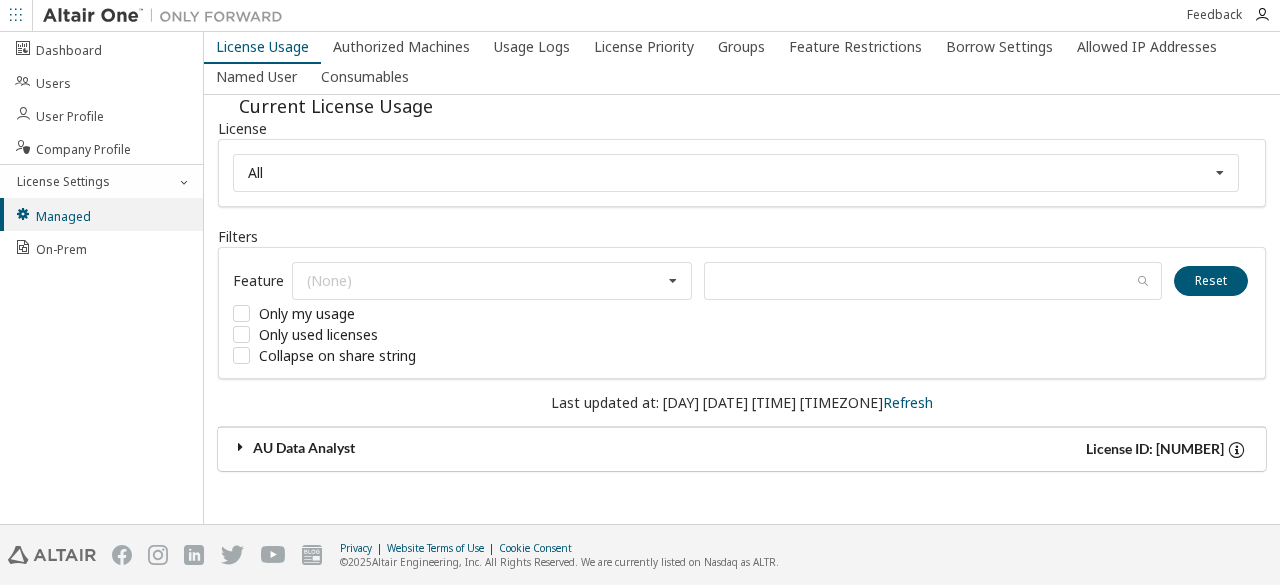 click on "AU Data Analyst" at bounding box center (487, 449) 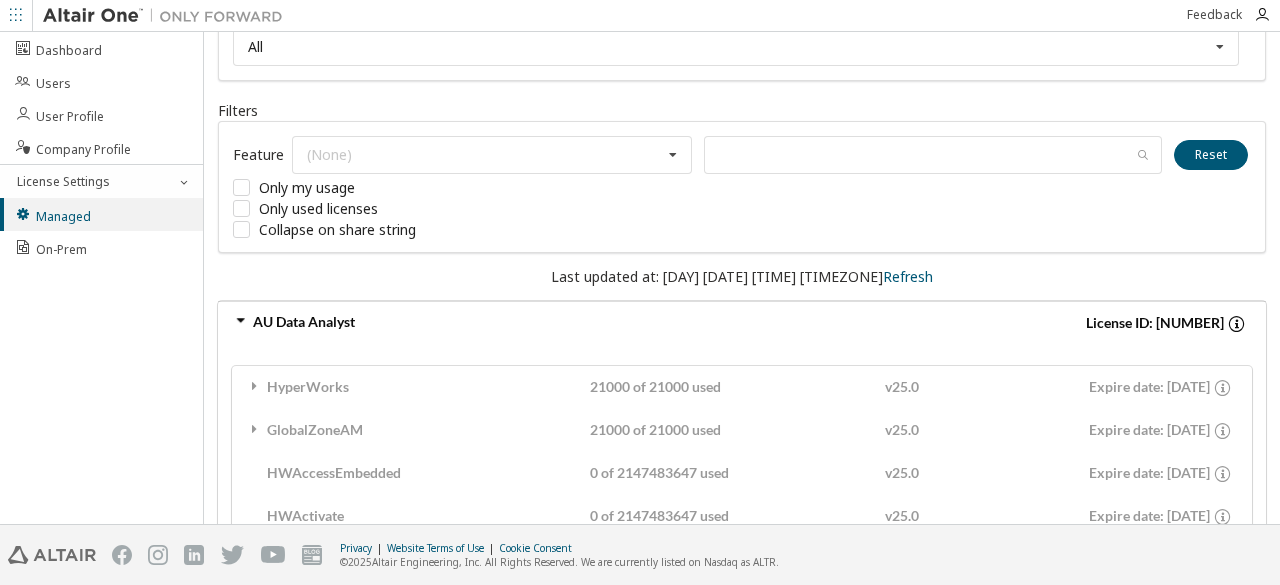 scroll, scrollTop: 0, scrollLeft: 0, axis: both 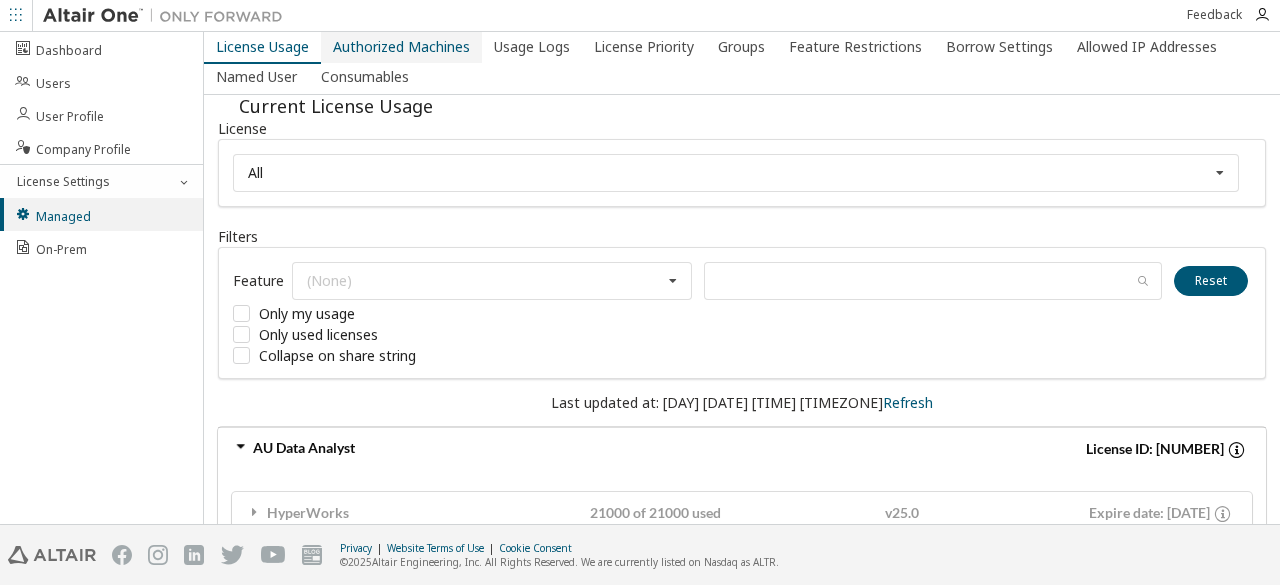 click on "Authorized Machines" at bounding box center [401, 47] 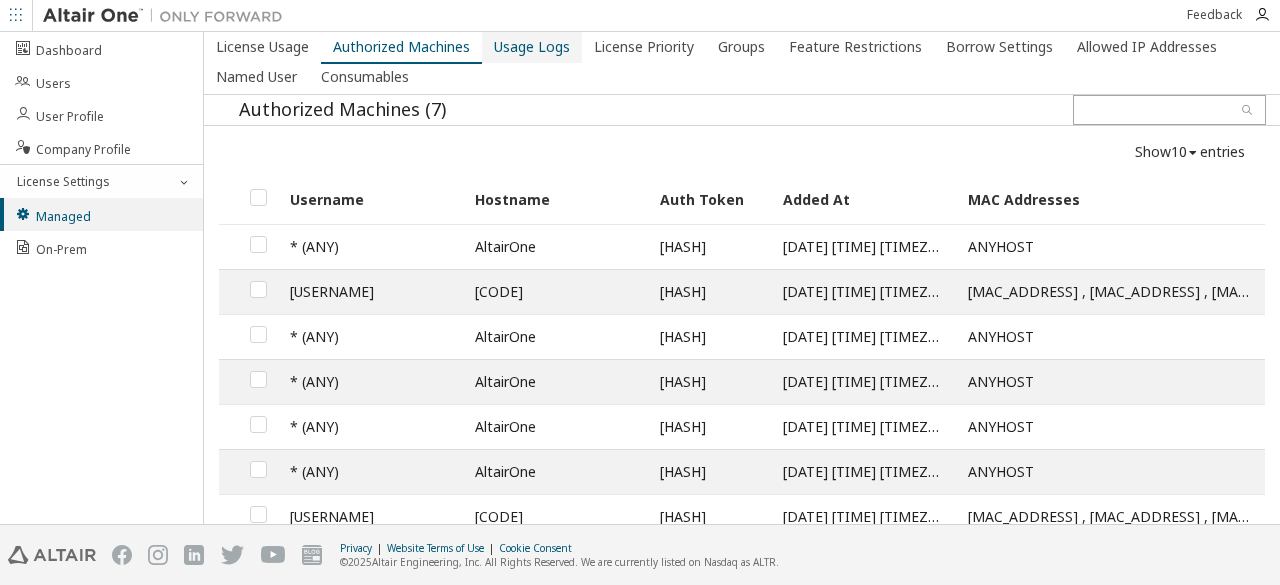 click on "Usage Logs" at bounding box center [532, 47] 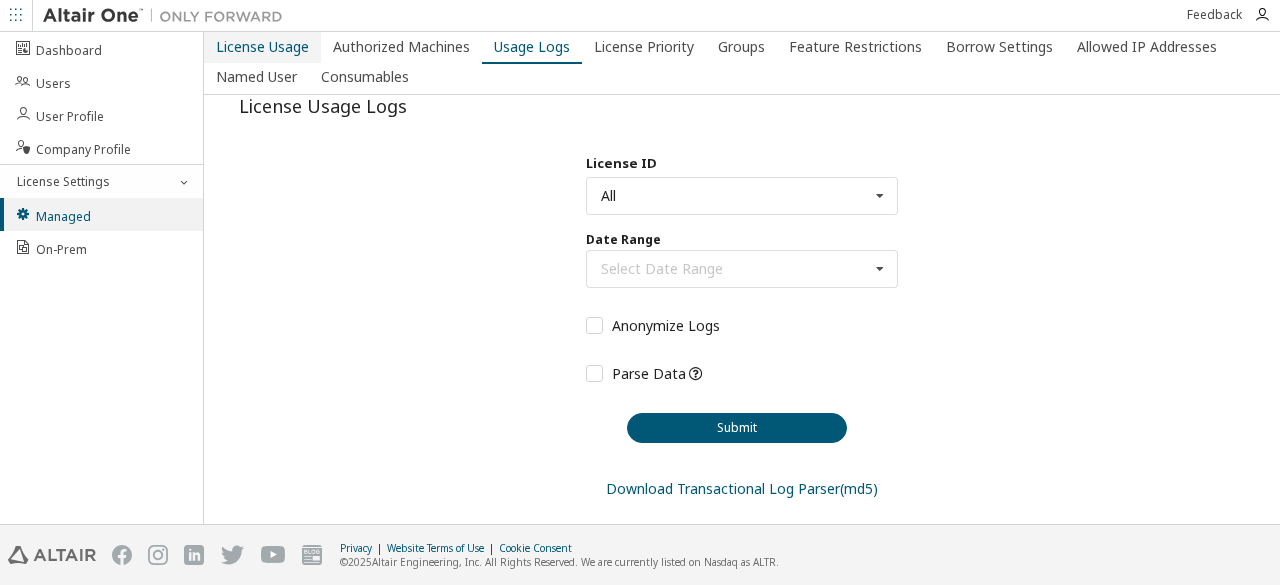 click on "License Usage" at bounding box center [262, 47] 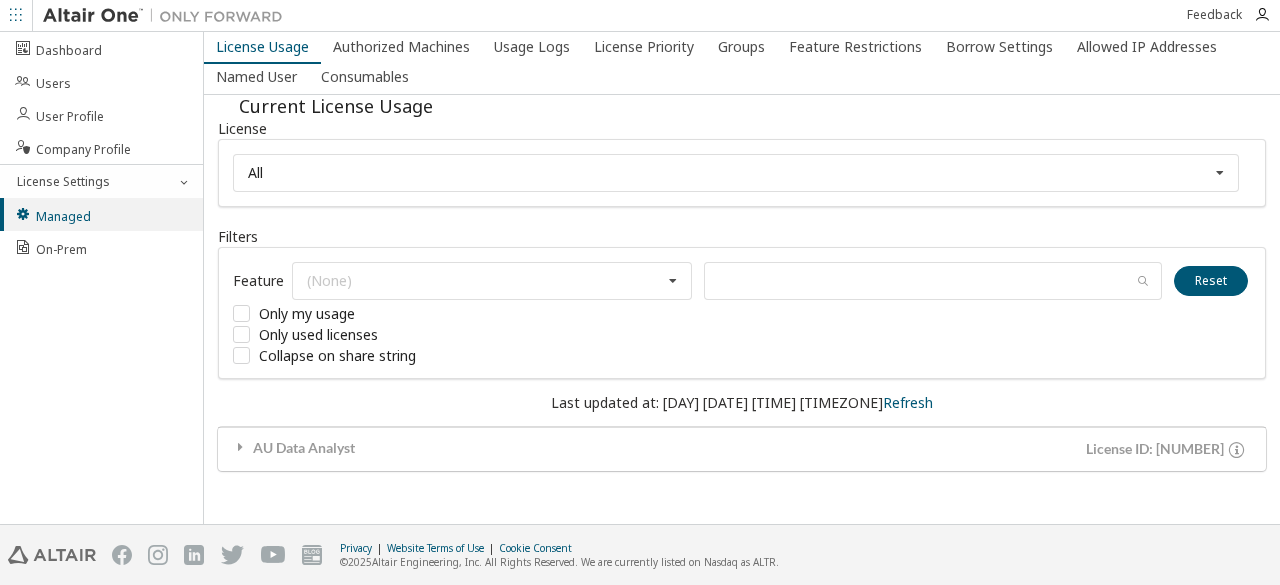click on "Dashboard Users User Profile Company Profile License Settings Managed On-Prem" at bounding box center (102, 278) 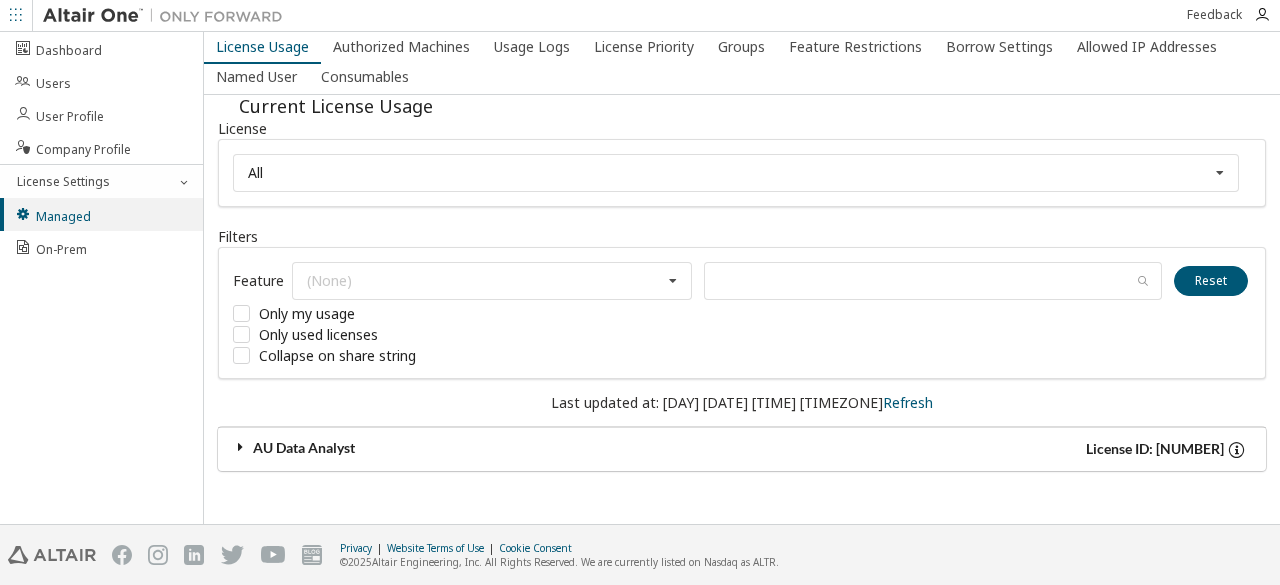 click on "AU Data Analyst" at bounding box center [487, 449] 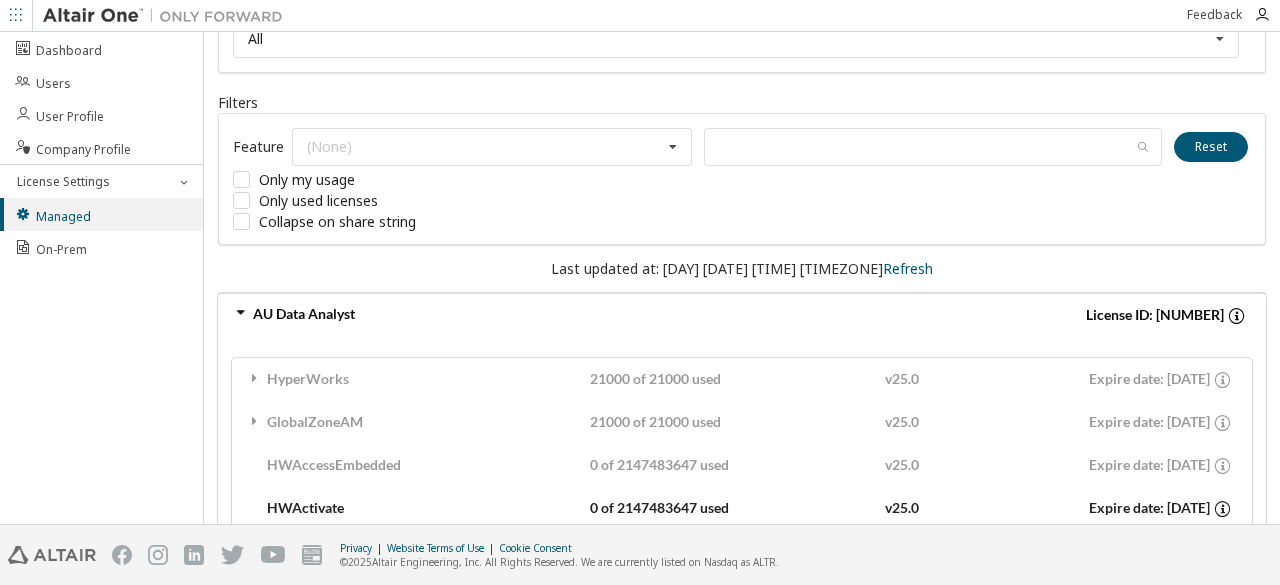 scroll, scrollTop: 200, scrollLeft: 0, axis: vertical 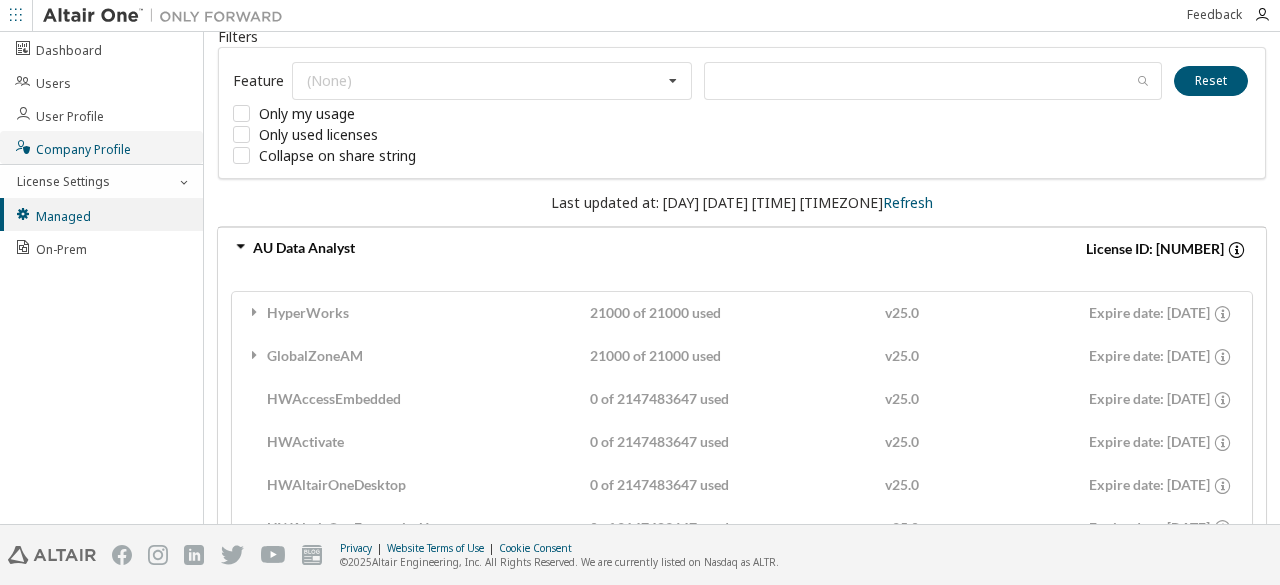 click on "Company Profile" at bounding box center (72, 147) 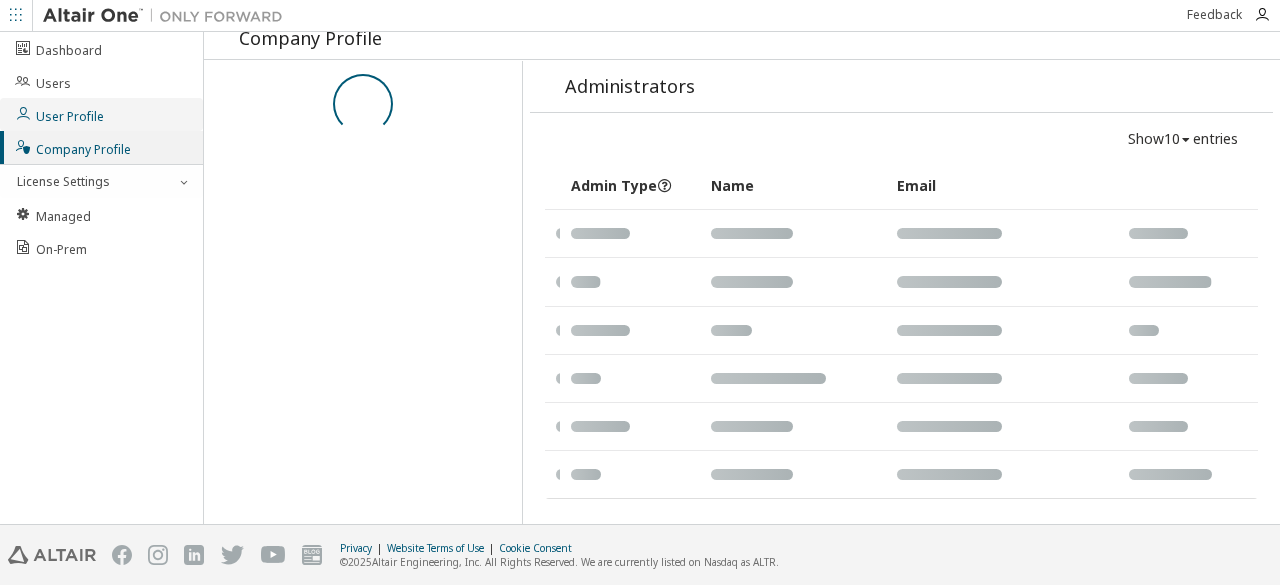 scroll, scrollTop: 8, scrollLeft: 0, axis: vertical 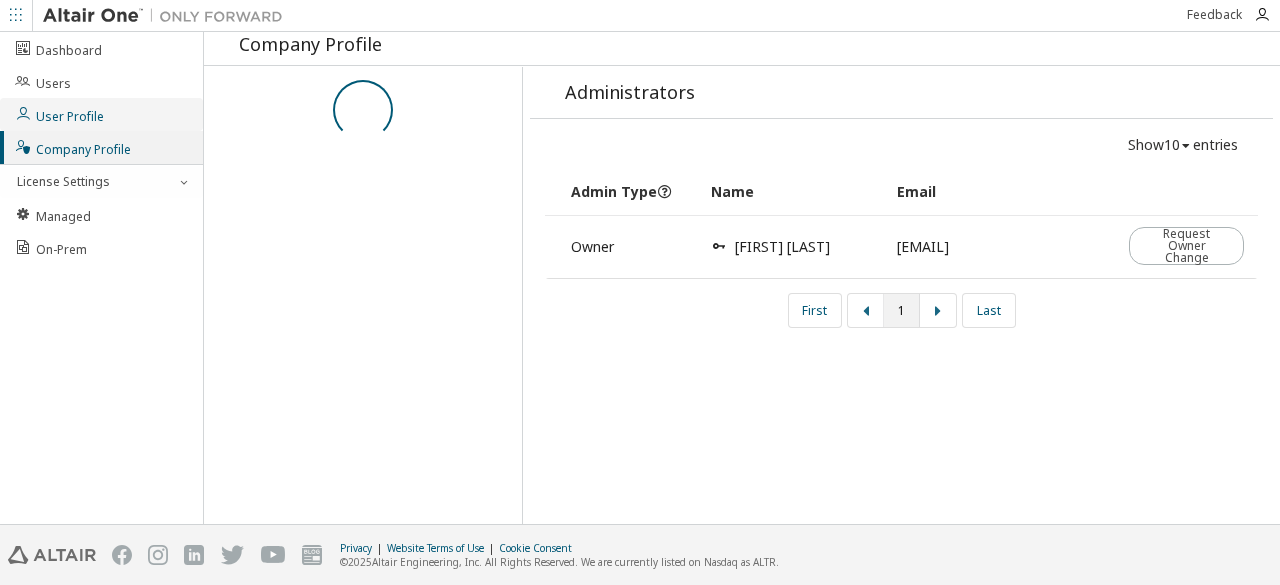 click on "User Profile" at bounding box center (59, 114) 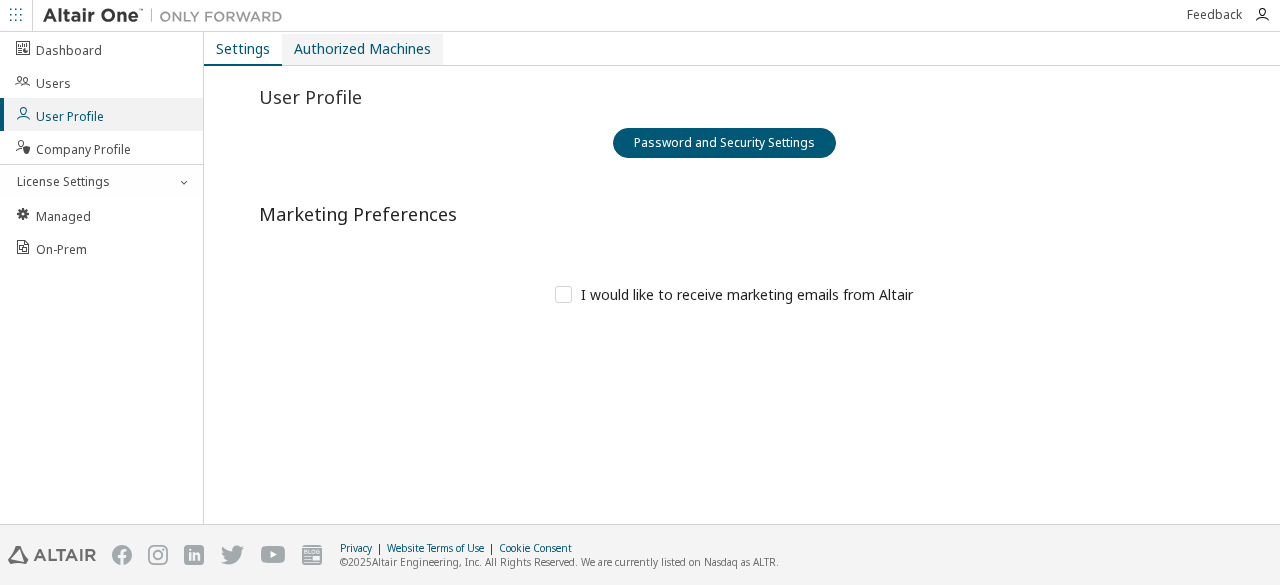 click on "Authorized Machines" at bounding box center (362, 49) 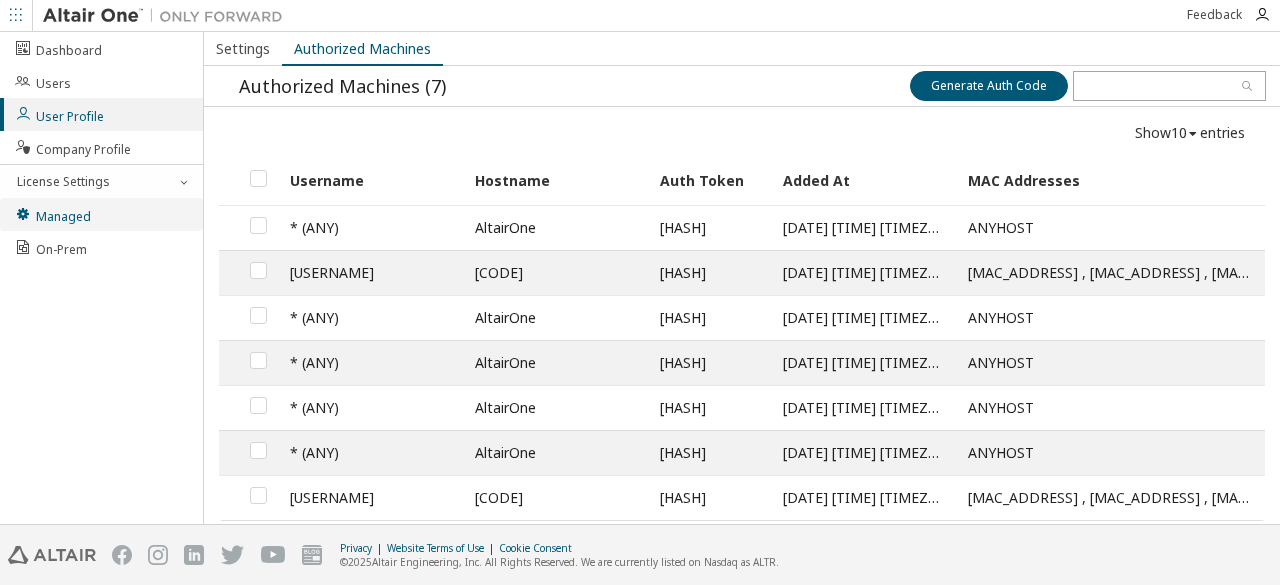 click on "Managed" at bounding box center (52, 214) 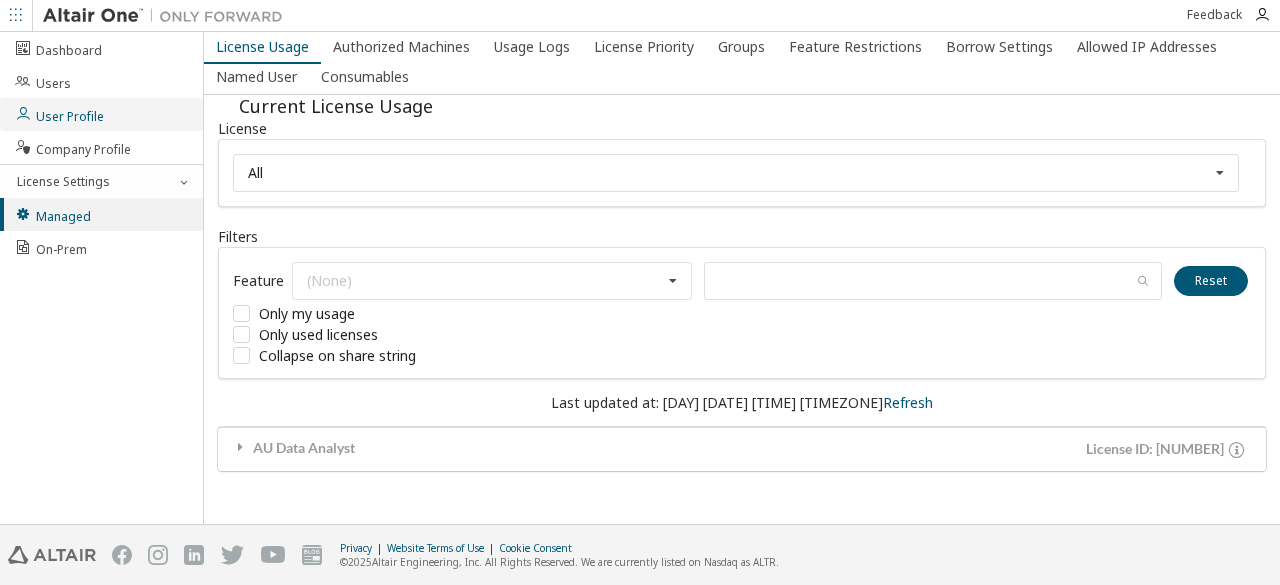 click on "User Profile" at bounding box center [101, 114] 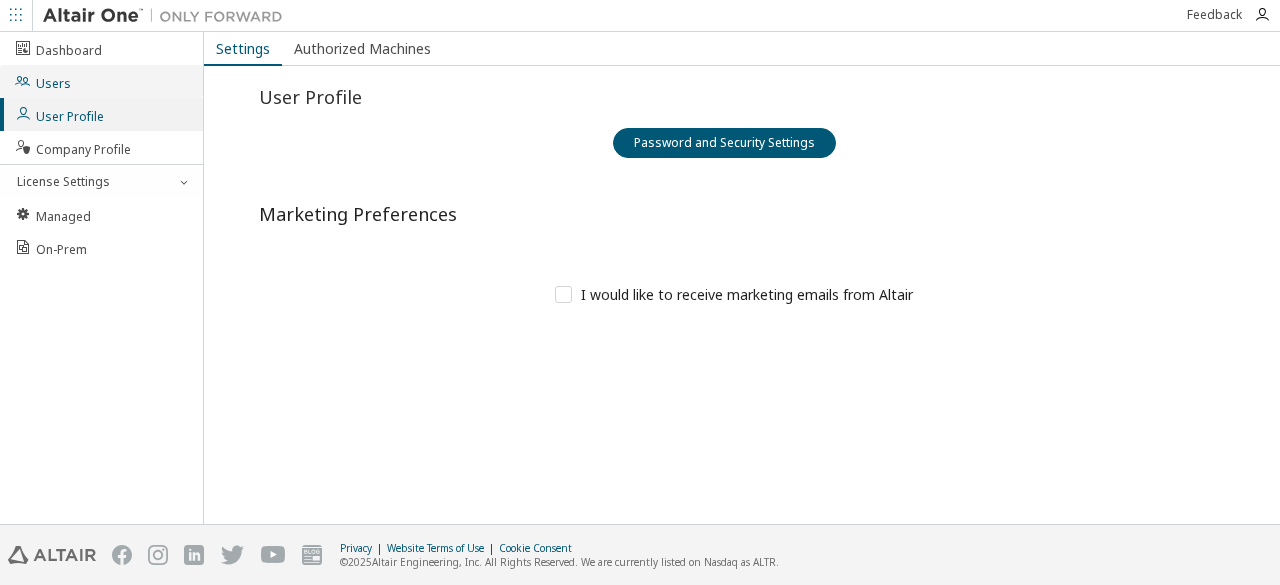 click on "Users" at bounding box center [101, 81] 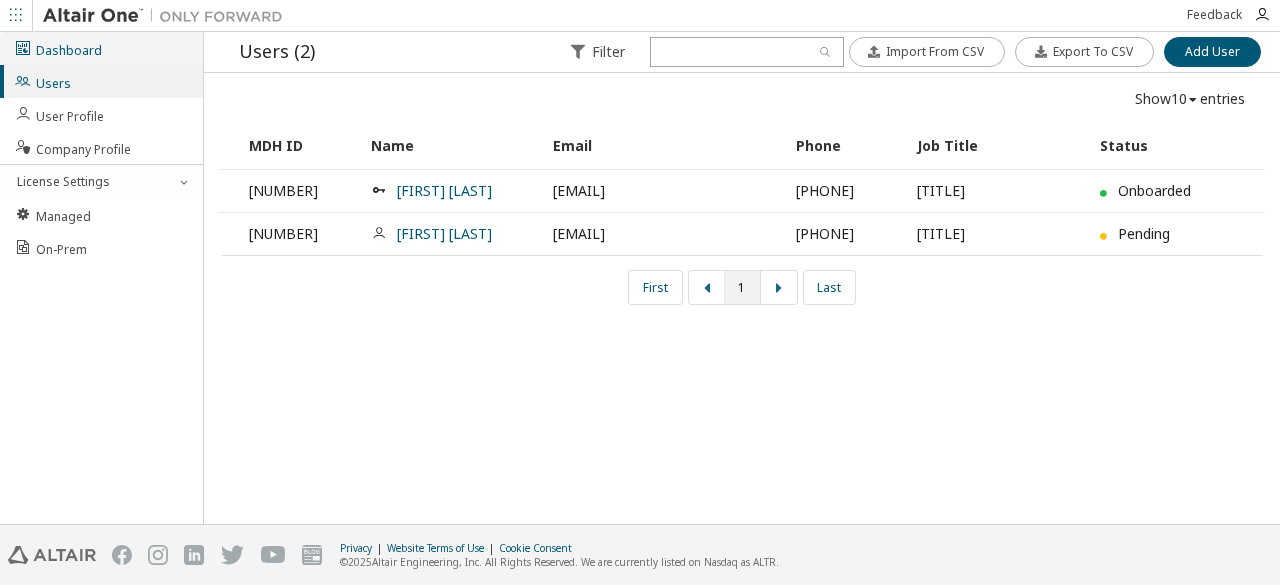 click on "Dashboard" at bounding box center (58, 48) 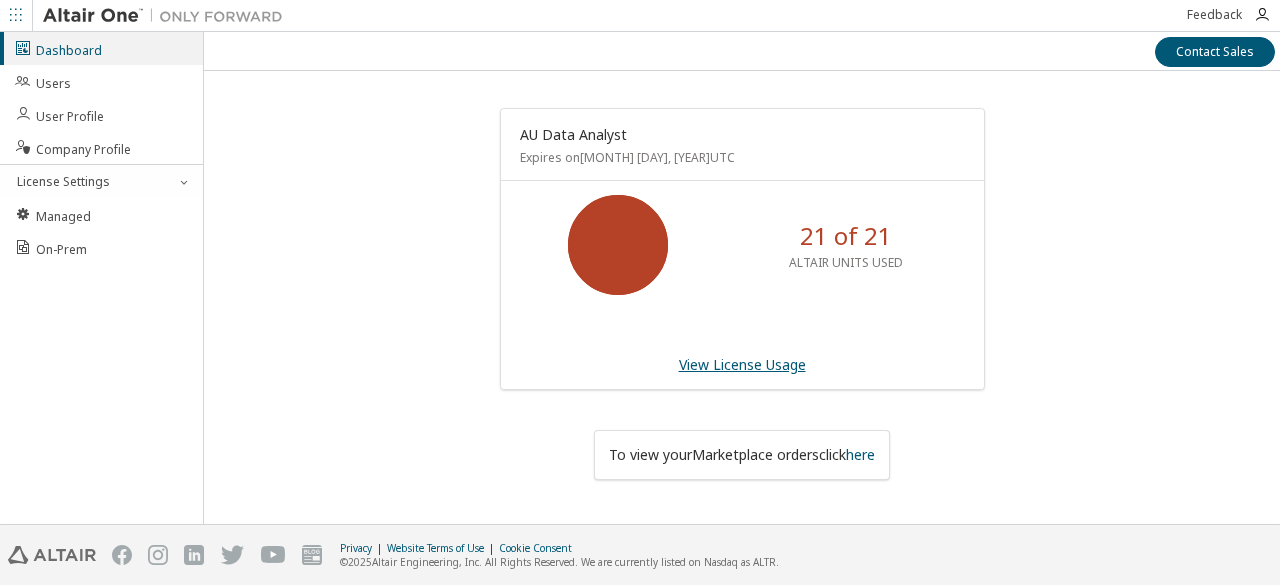 click on "View License Usage" at bounding box center [742, 364] 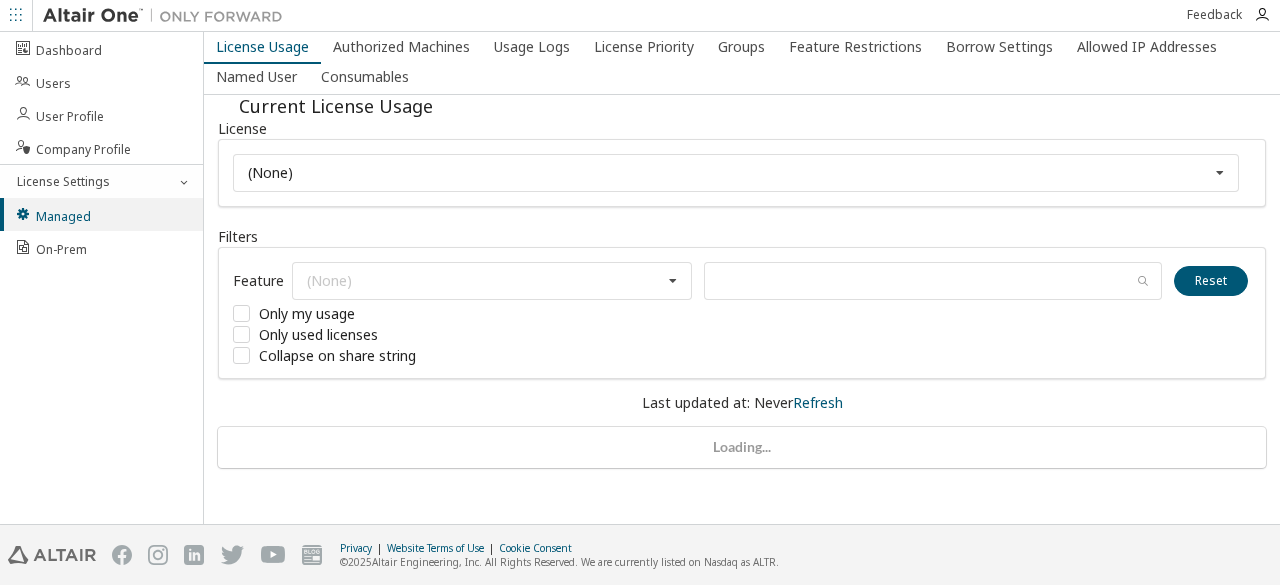 scroll, scrollTop: 0, scrollLeft: 0, axis: both 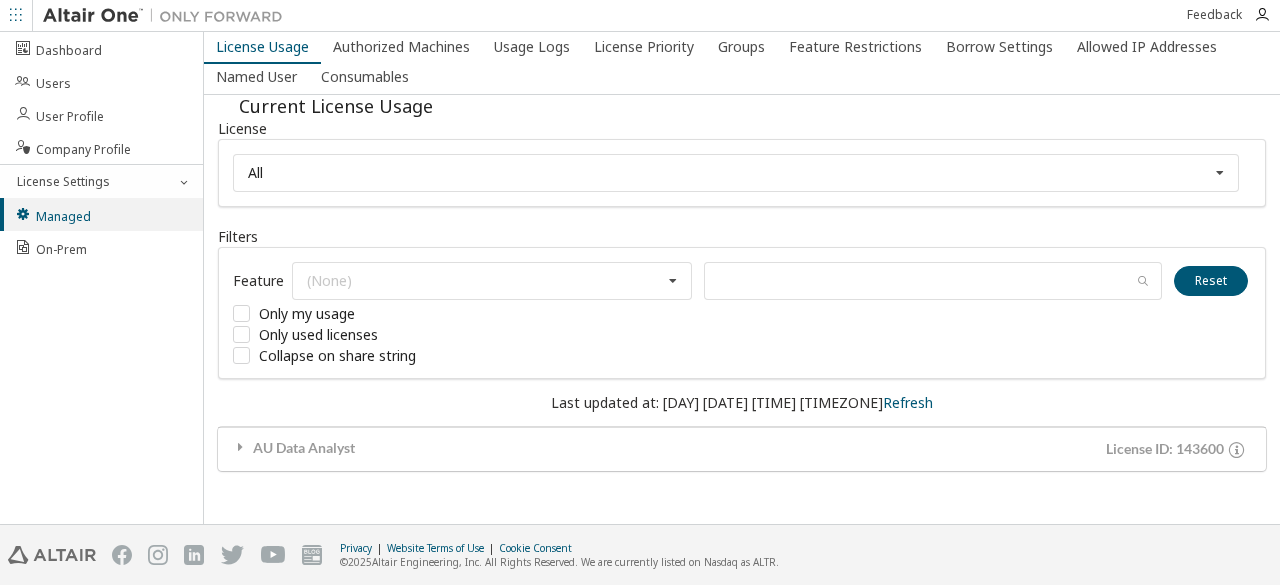 click on "Dashboard Users User Profile Company Profile License Settings Managed On-Prem" at bounding box center [102, 278] 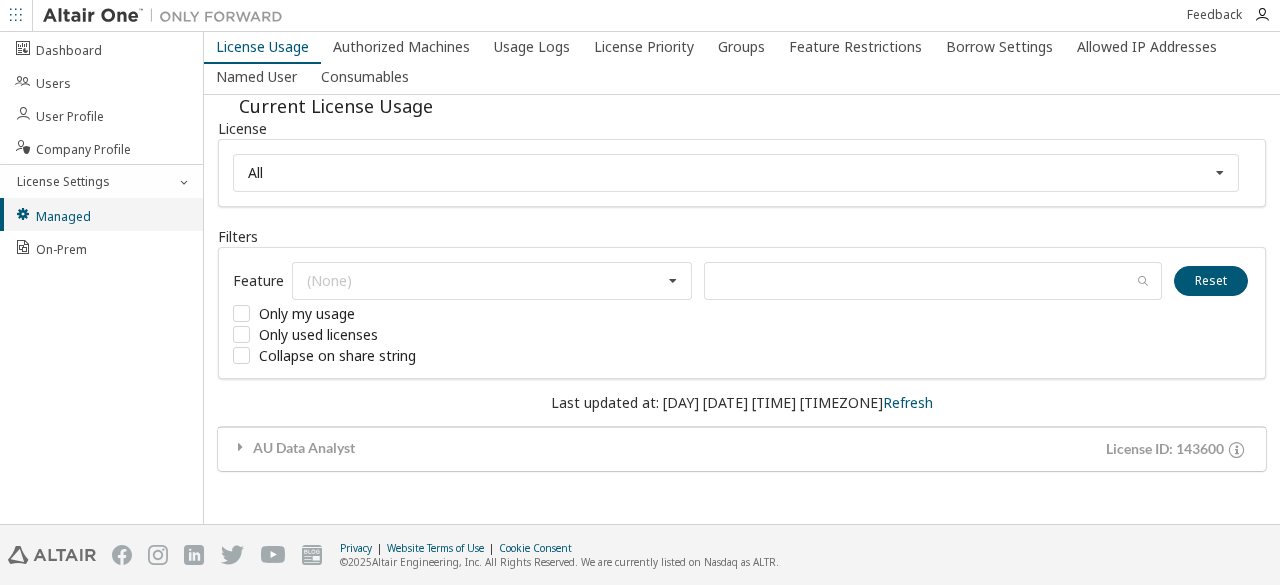 click on "Managed" at bounding box center (101, 214) 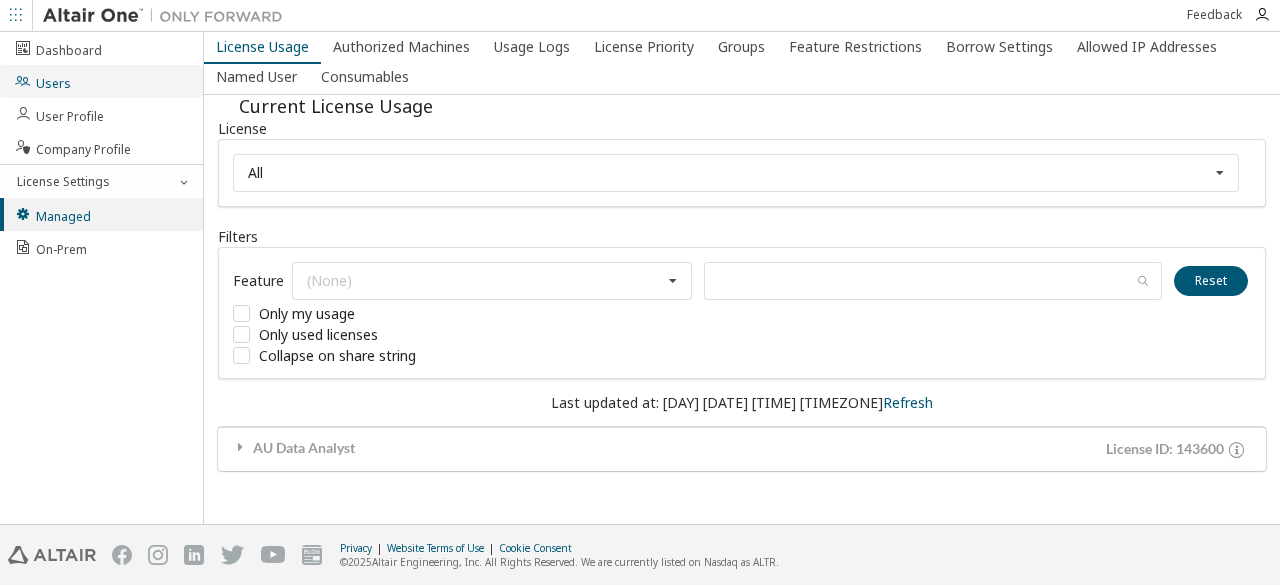 click on "Users" at bounding box center [101, 81] 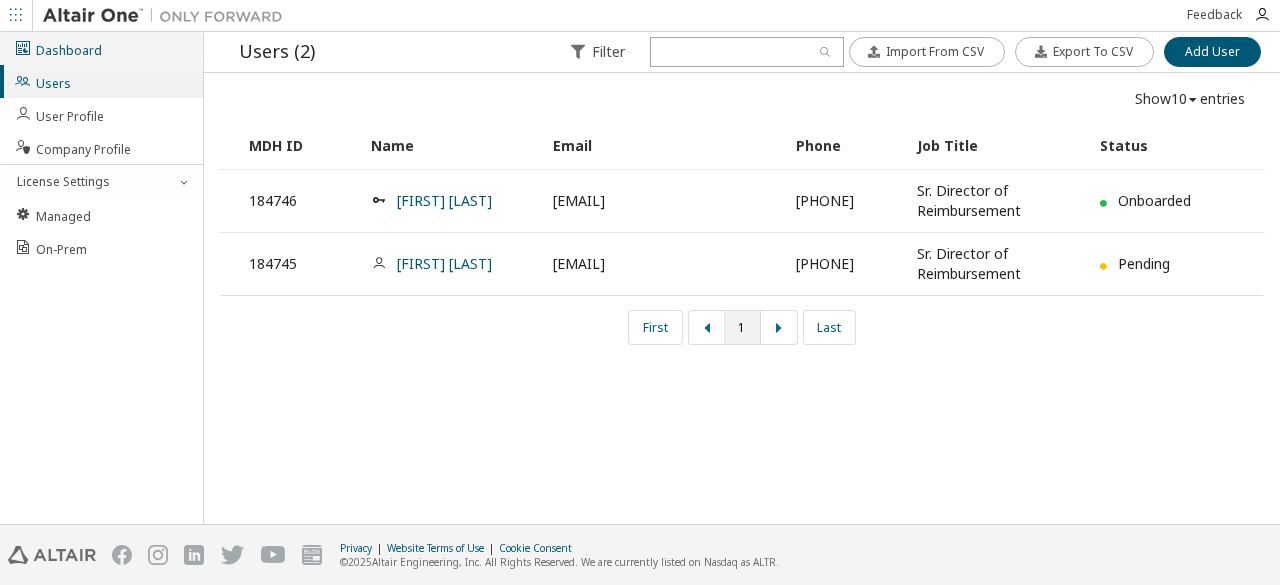 click on "Dashboard" at bounding box center [58, 48] 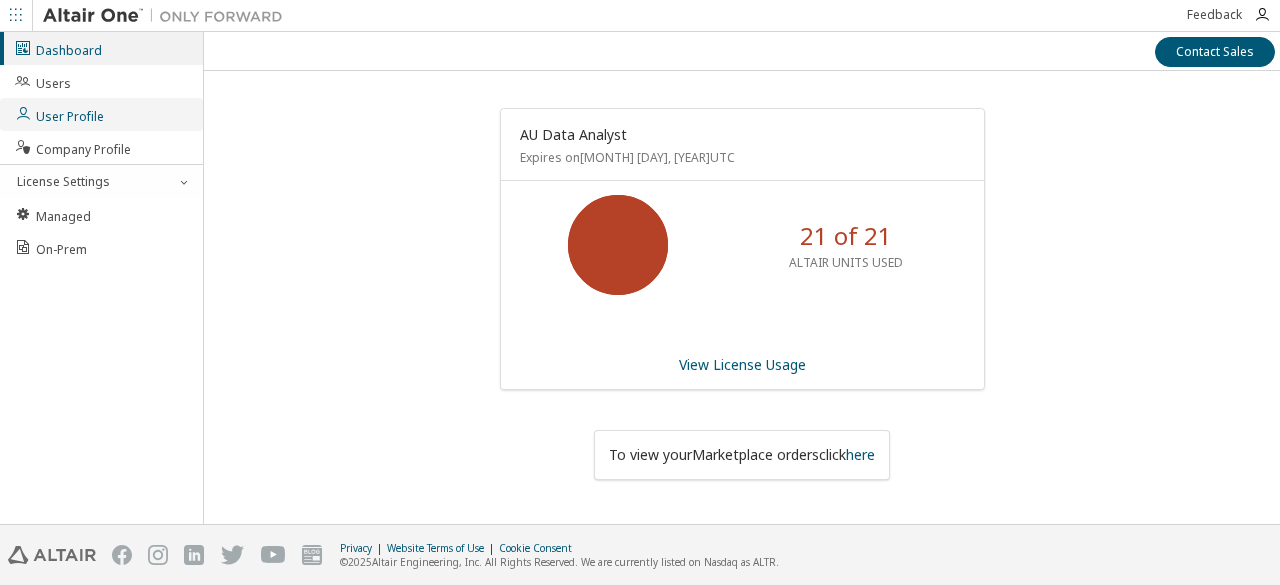 click on "User Profile" at bounding box center (59, 114) 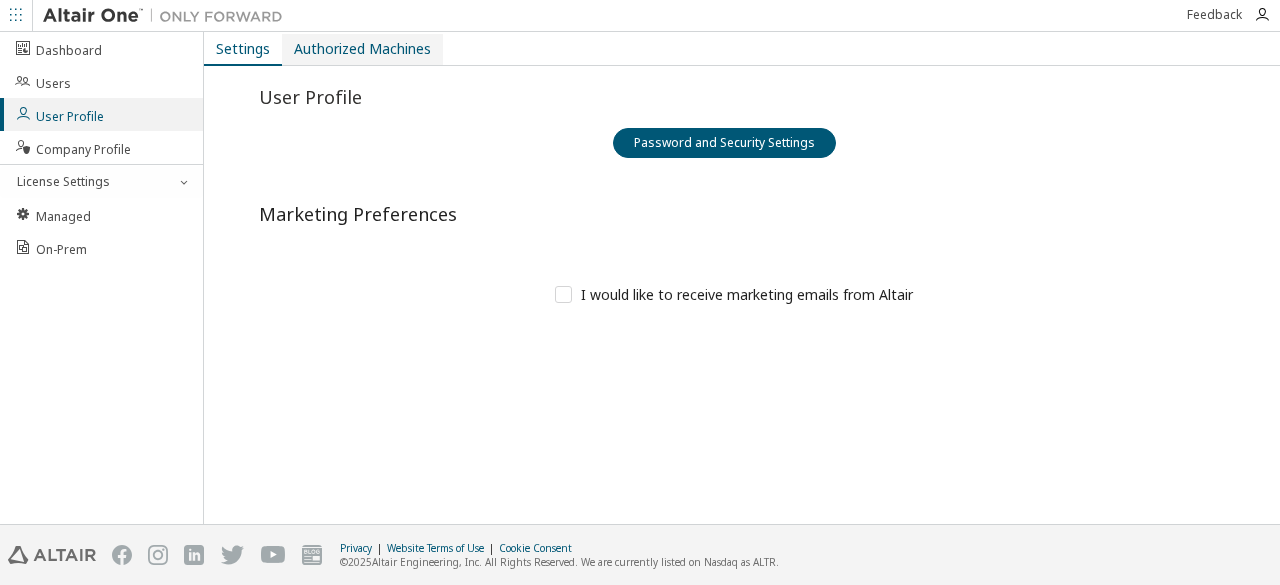 click on "Authorized Machines" at bounding box center (362, 49) 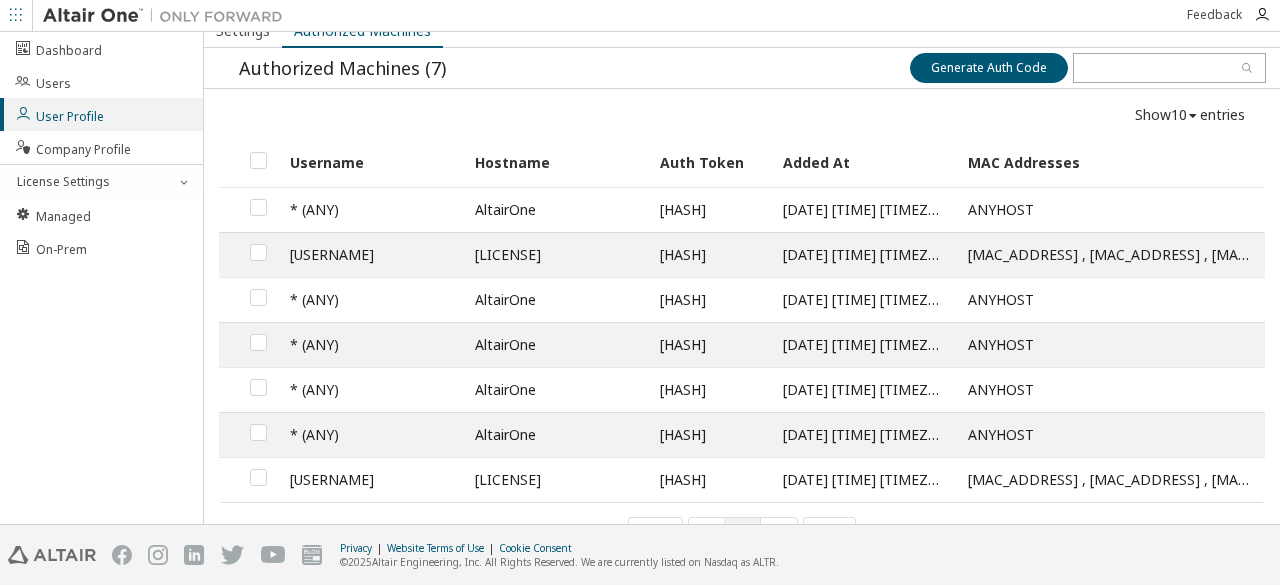 scroll, scrollTop: 0, scrollLeft: 0, axis: both 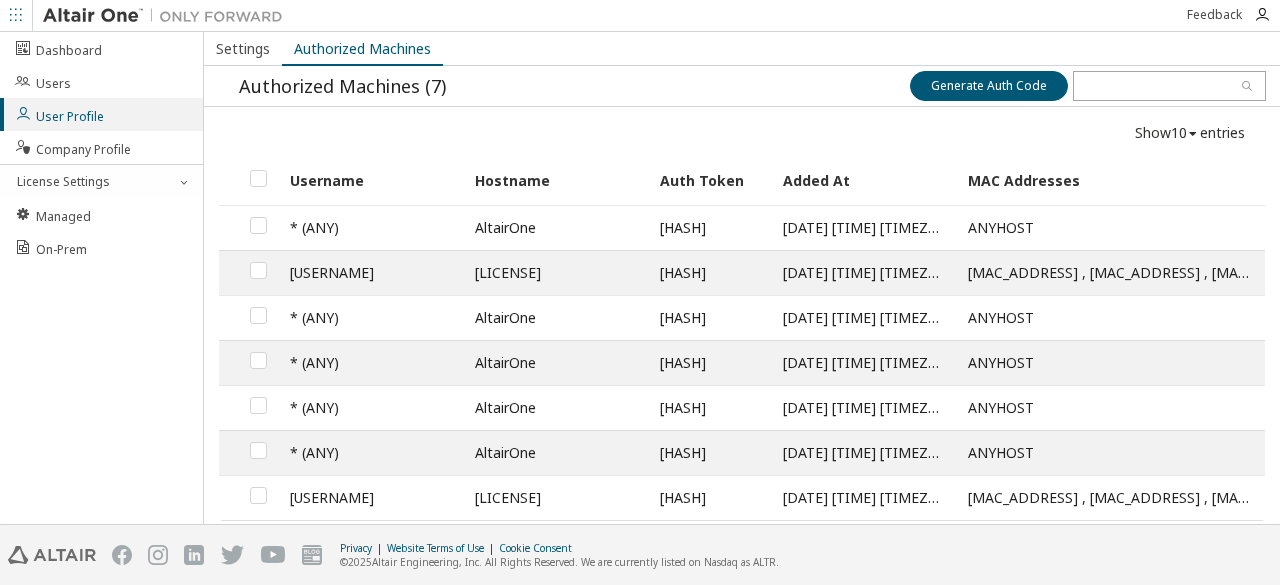 click on "Dashboard Users User Profile Company Profile License Settings Managed On-Prem" at bounding box center [102, 278] 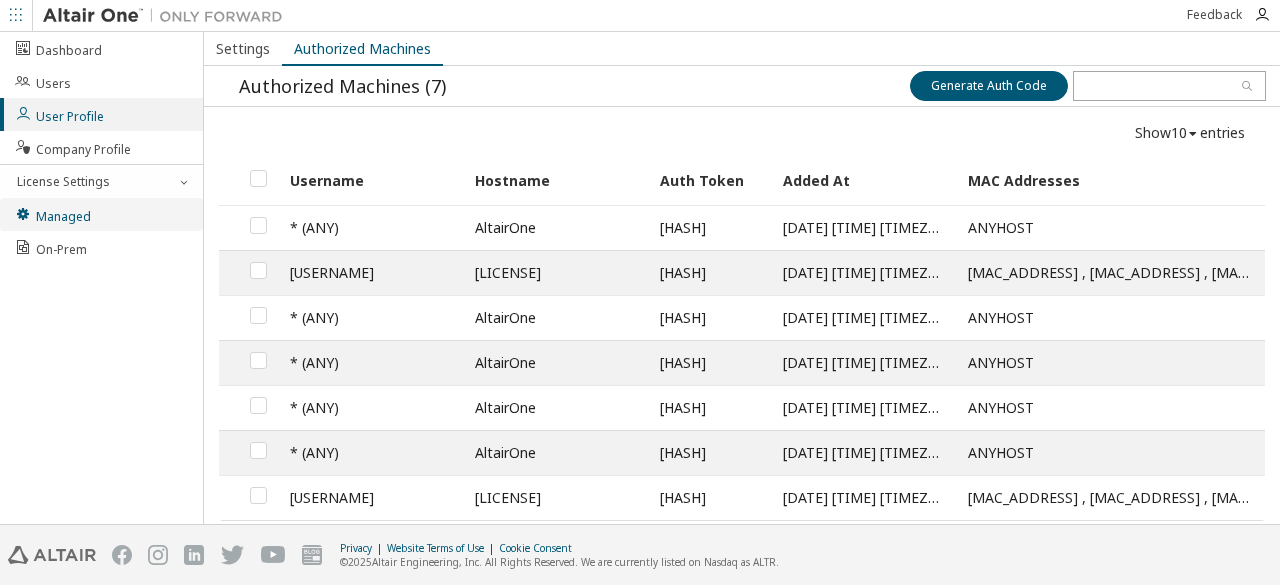 click on "Managed" at bounding box center (101, 214) 